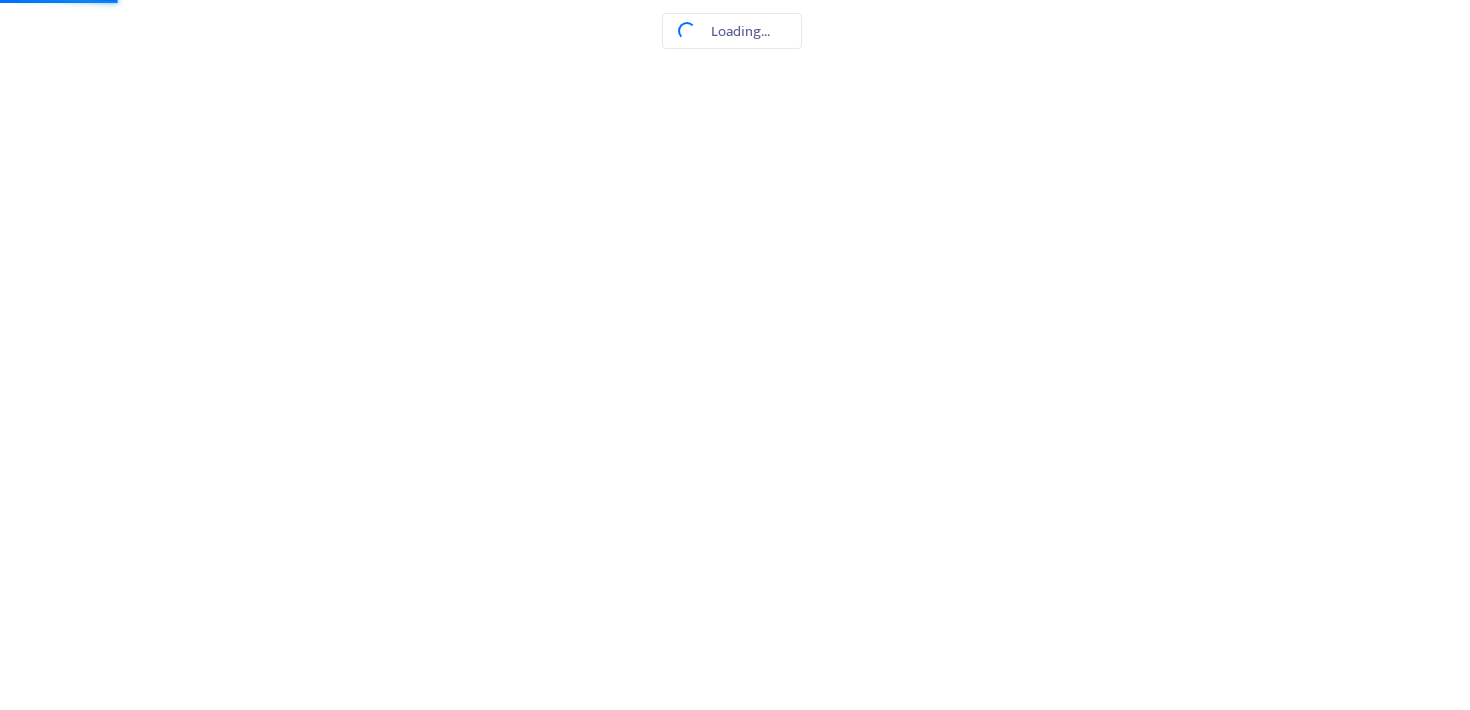 scroll, scrollTop: 0, scrollLeft: 0, axis: both 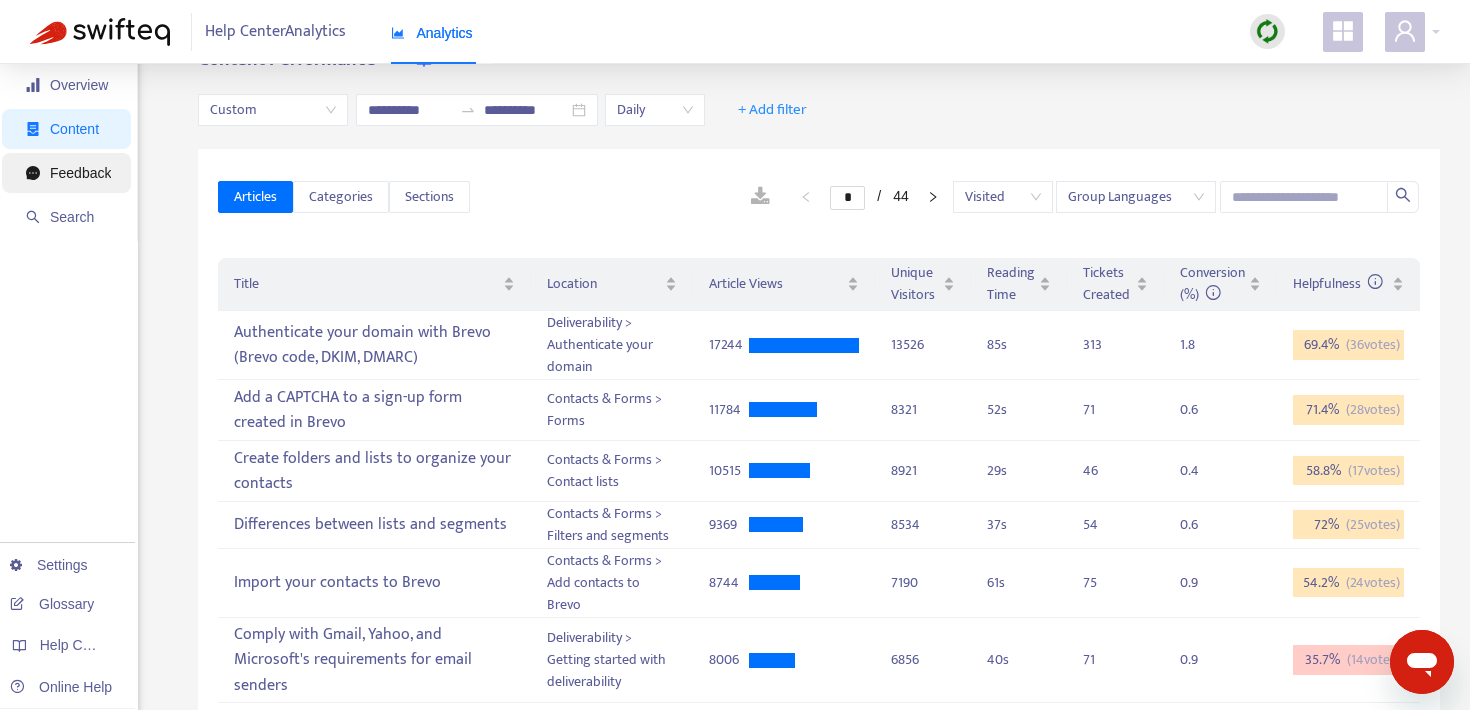 click on "Feedback" at bounding box center [68, 173] 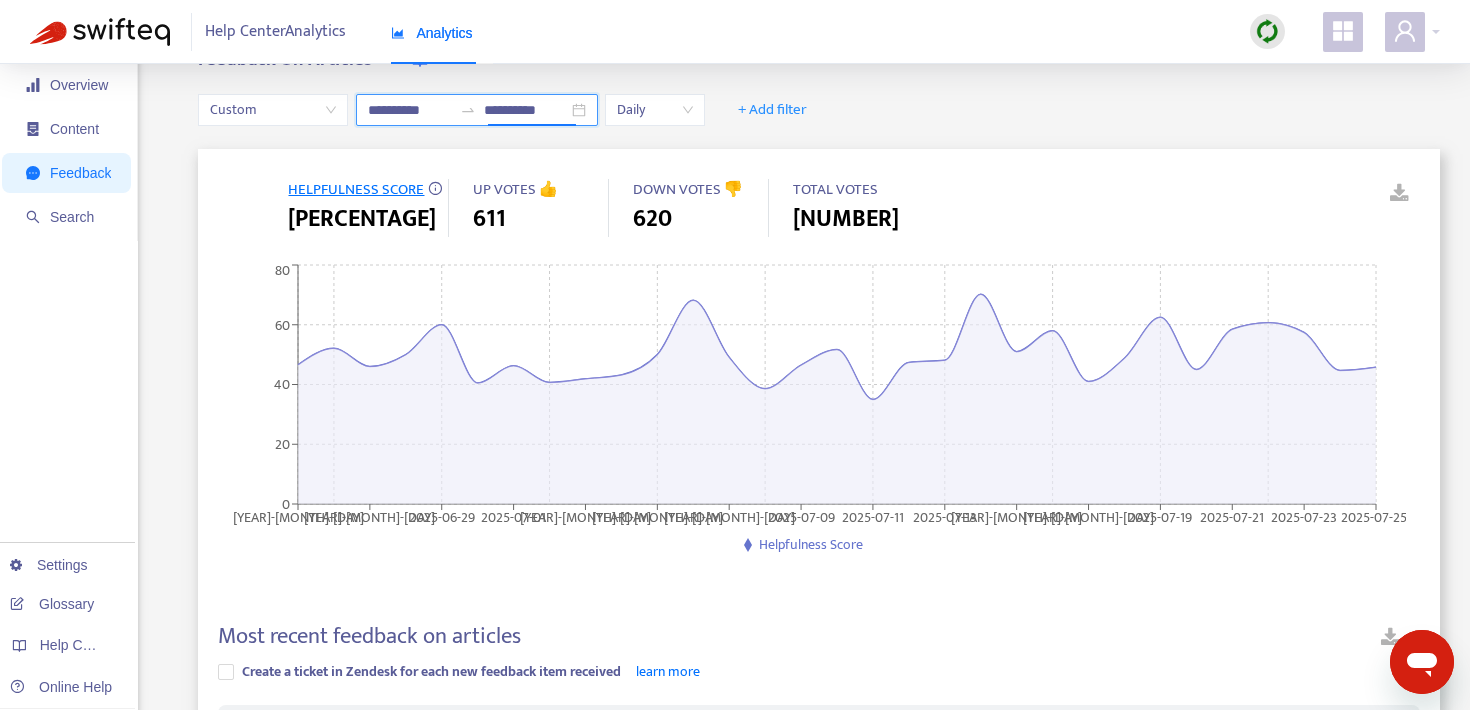 click on "**********" at bounding box center (526, 110) 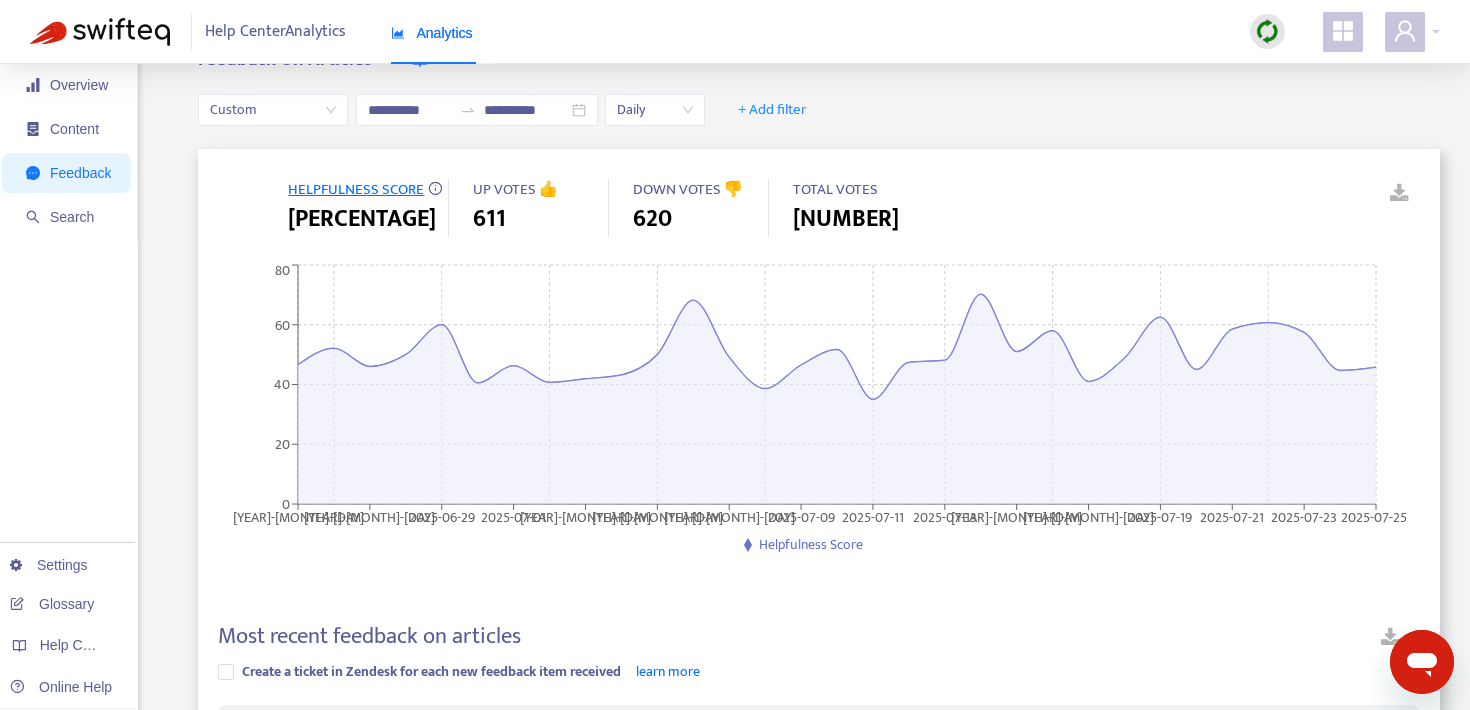 click on "HELPFULNESS SCORE 49.6% UP VOTES 👍 611 DOWN VOTES 👎 620 TOTAL VOTES 1,231" at bounding box center (819, 208) 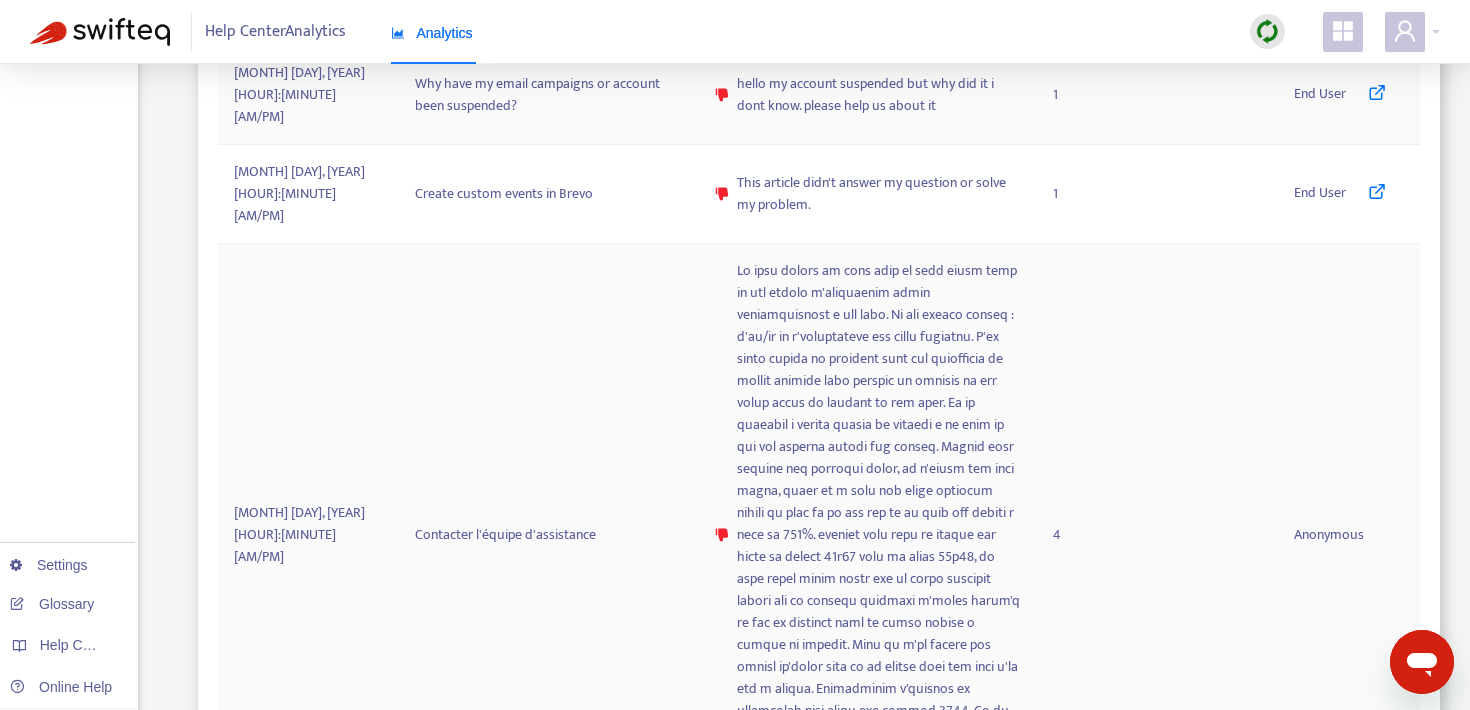 scroll, scrollTop: 2026, scrollLeft: 0, axis: vertical 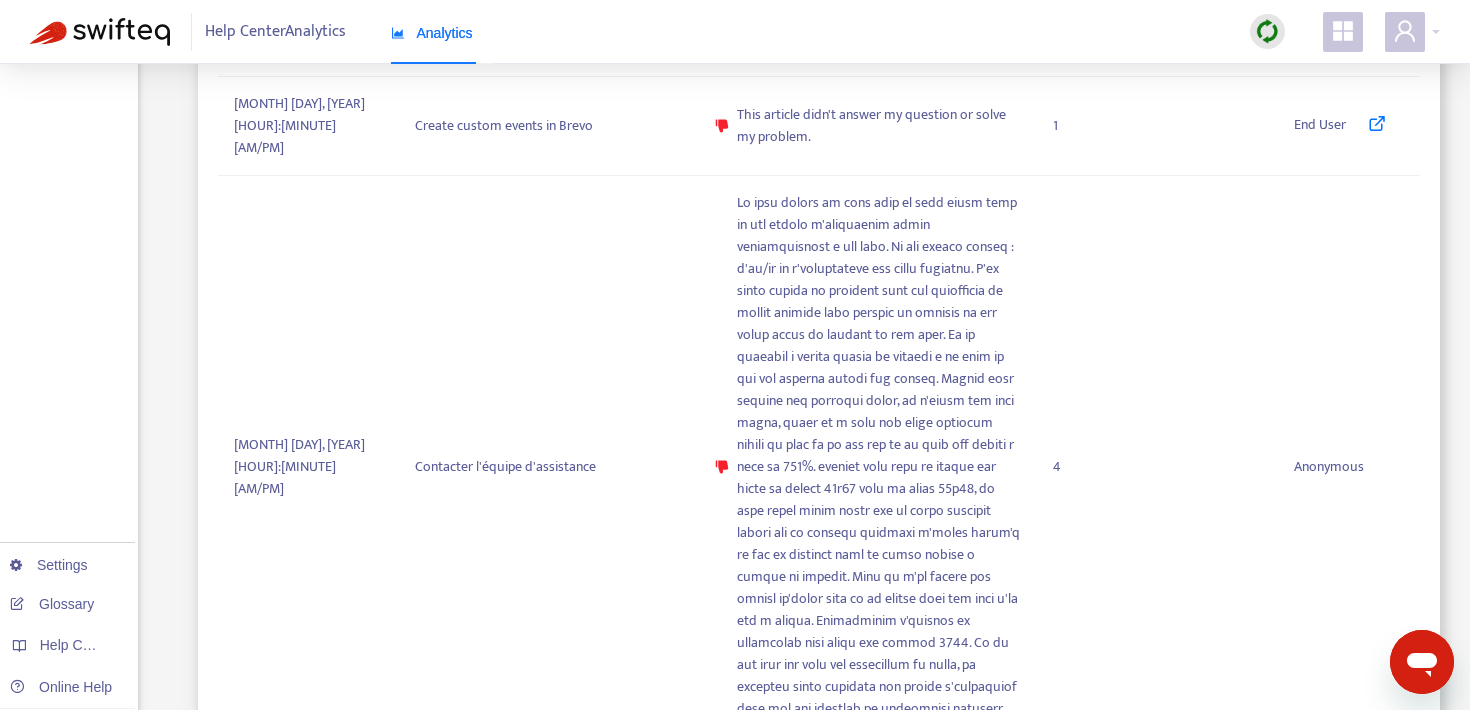 click on "2" at bounding box center [1032, 890] 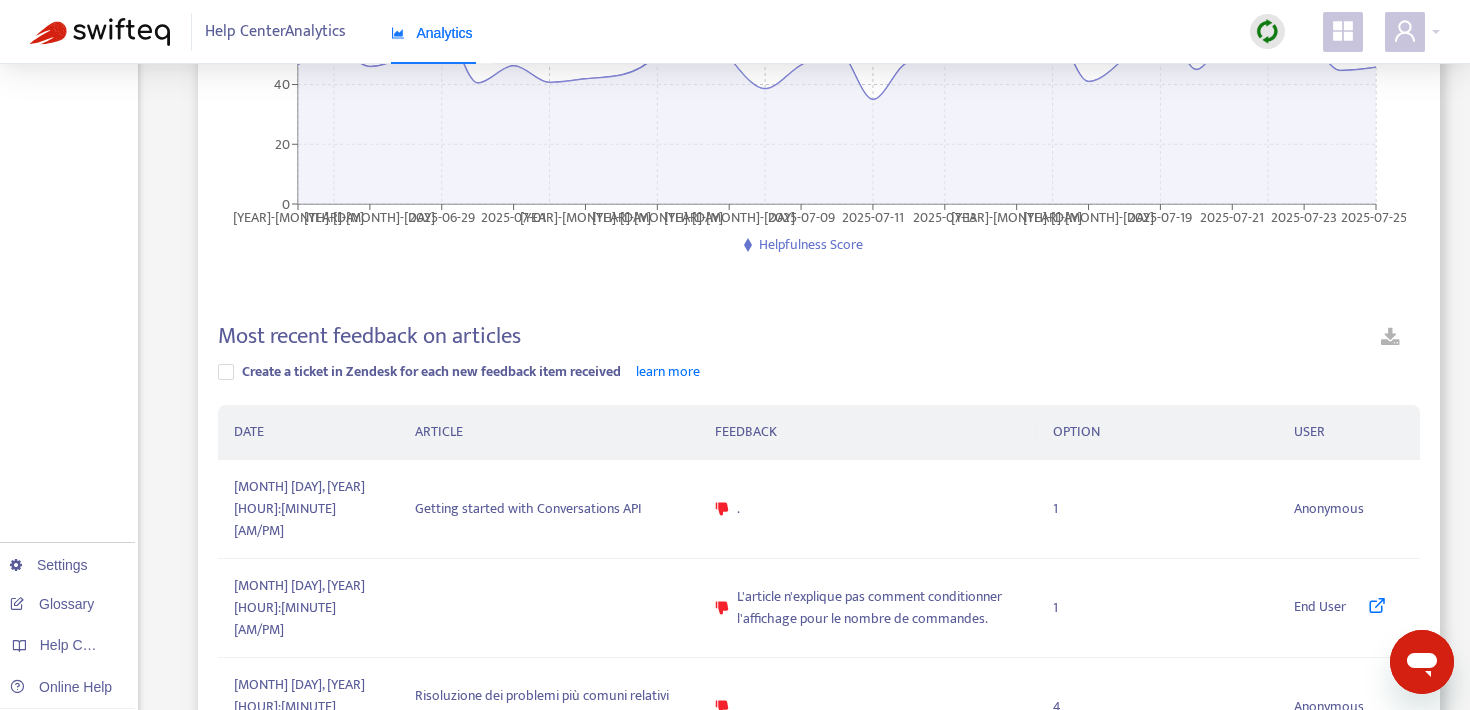 scroll, scrollTop: 0, scrollLeft: 0, axis: both 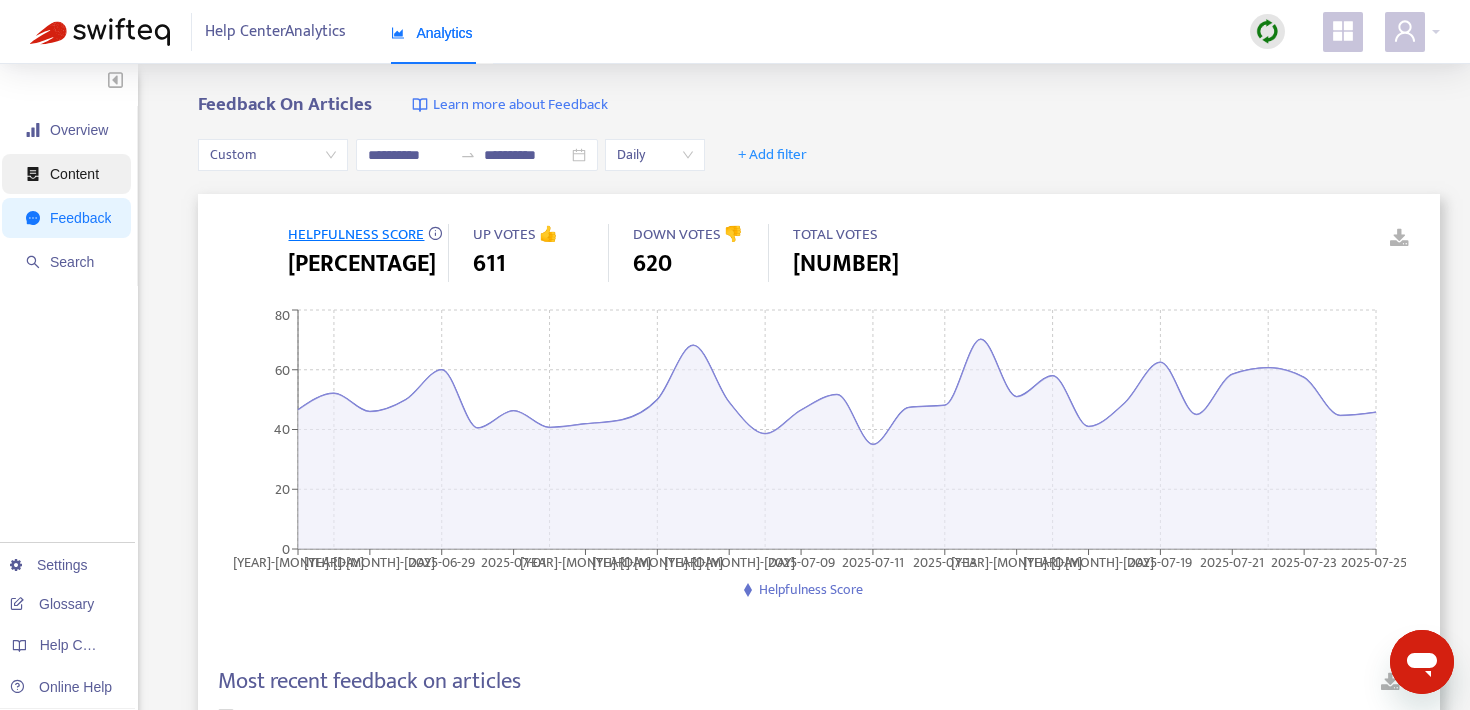 click on "Content" at bounding box center (74, 174) 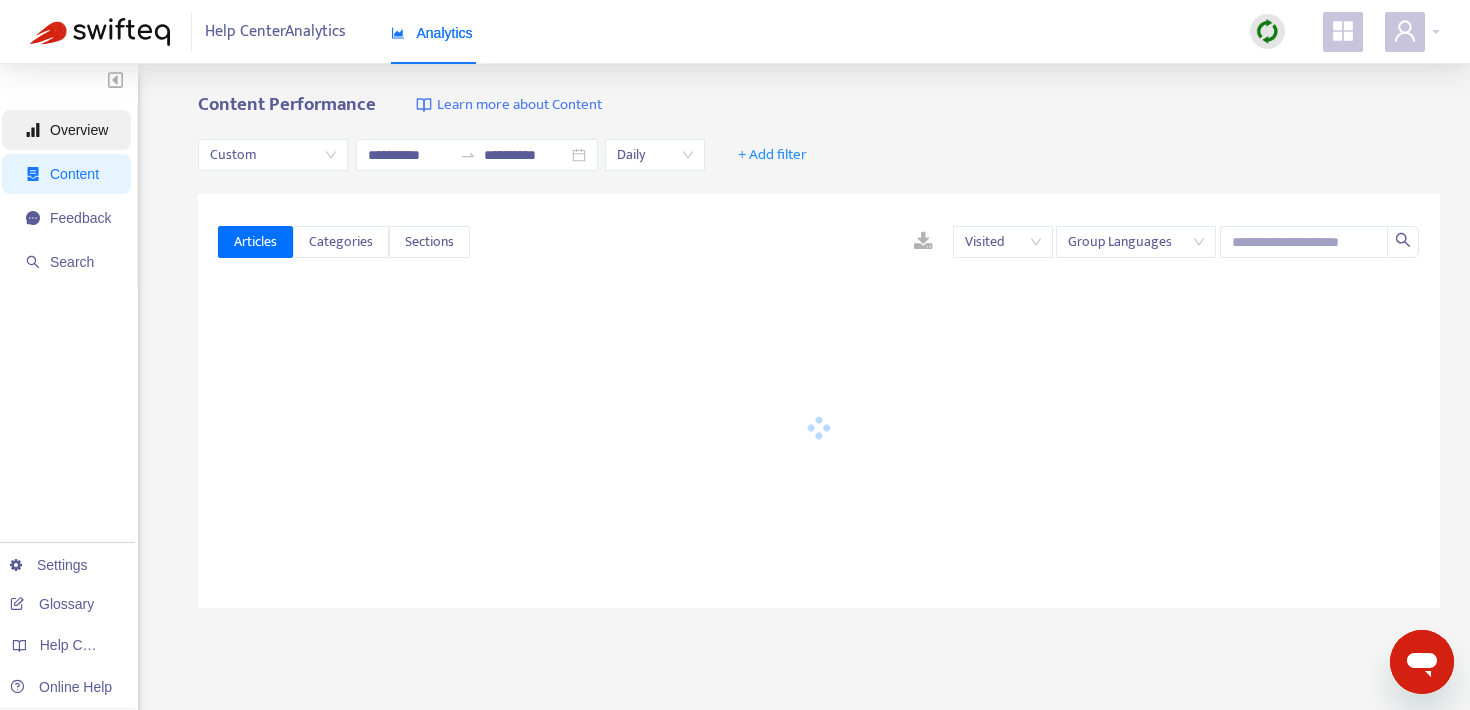 click on "Overview" at bounding box center [79, 130] 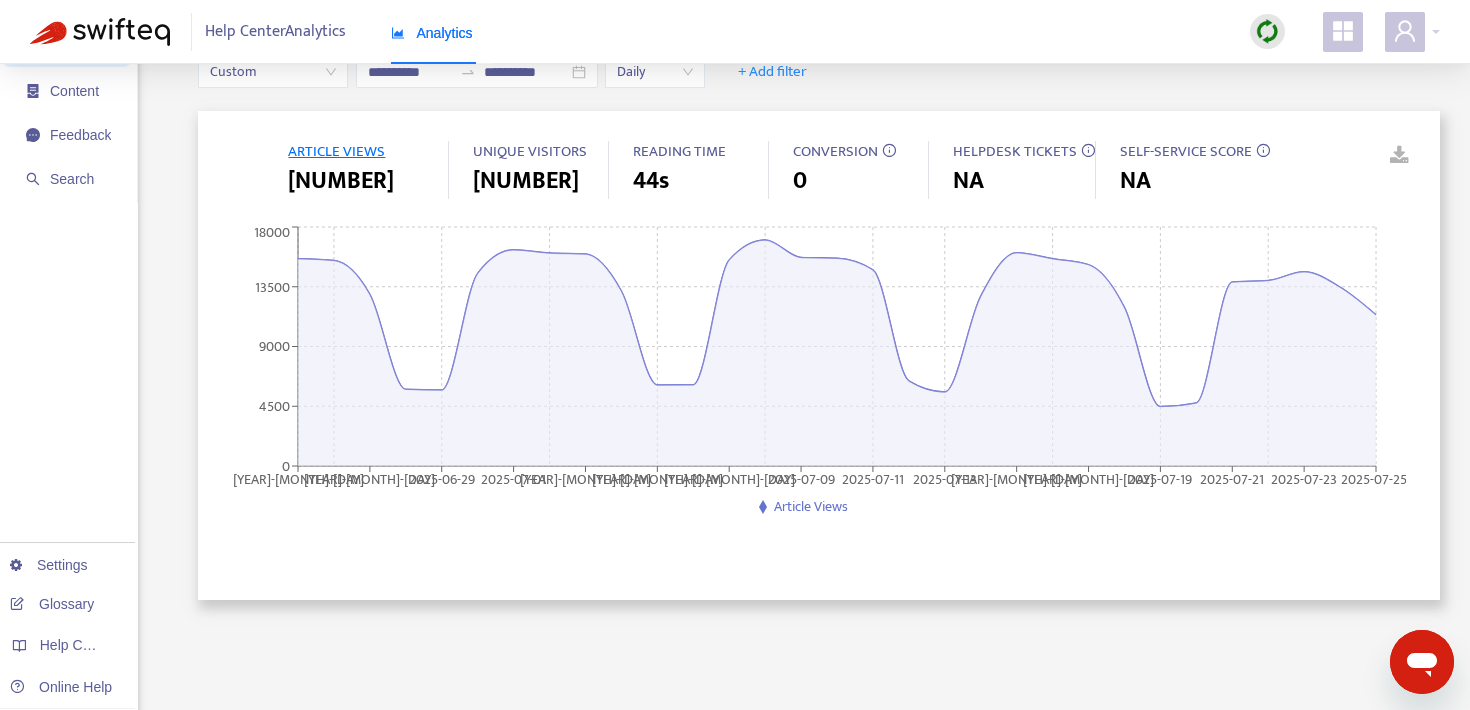 scroll, scrollTop: 0, scrollLeft: 0, axis: both 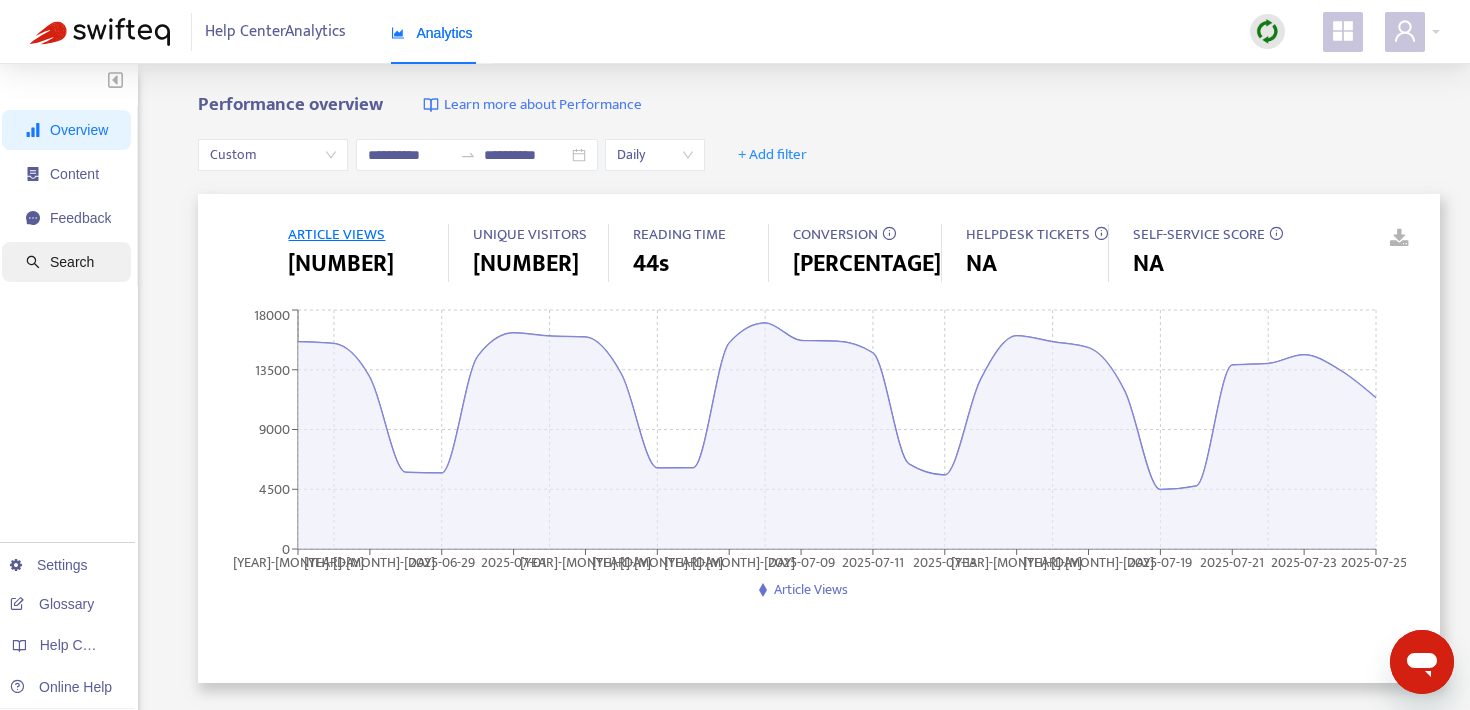 click on "Search" at bounding box center (68, 262) 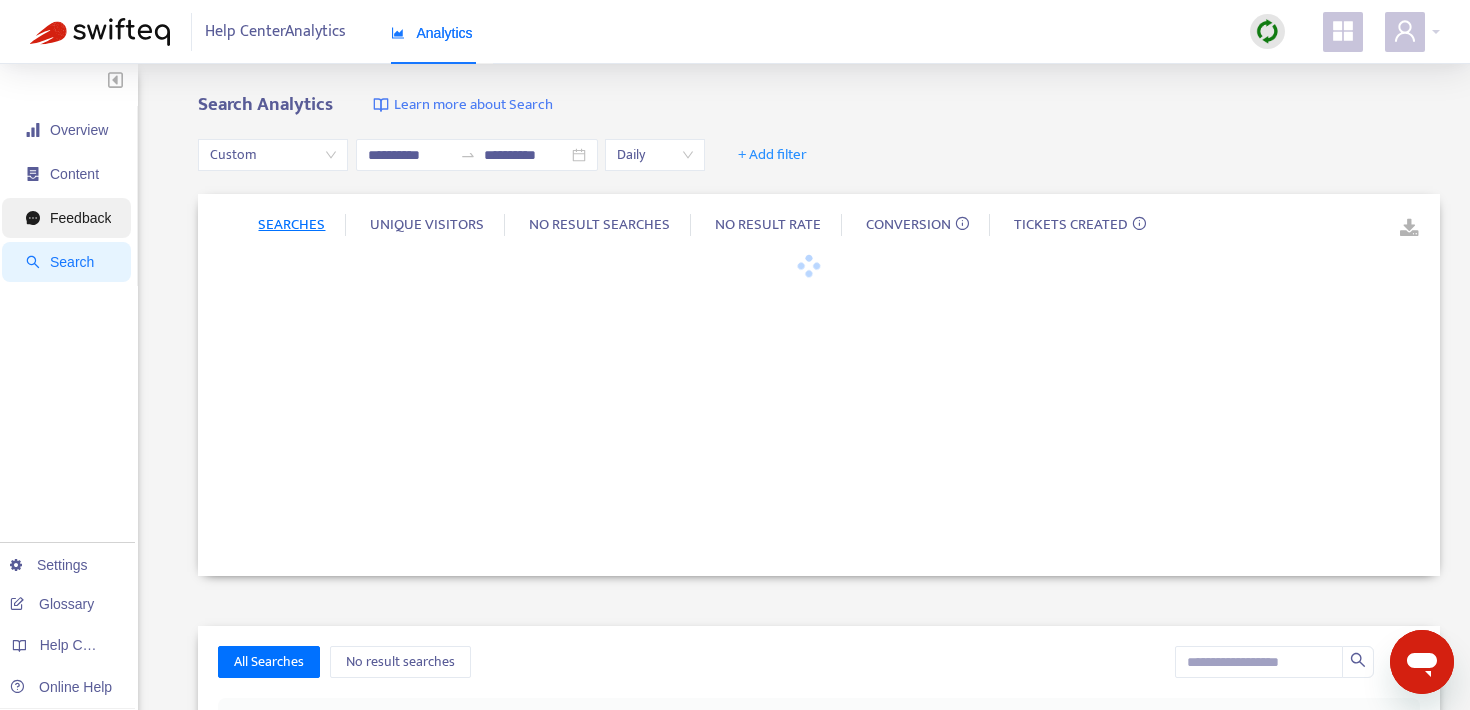 click on "Feedback" at bounding box center (68, 218) 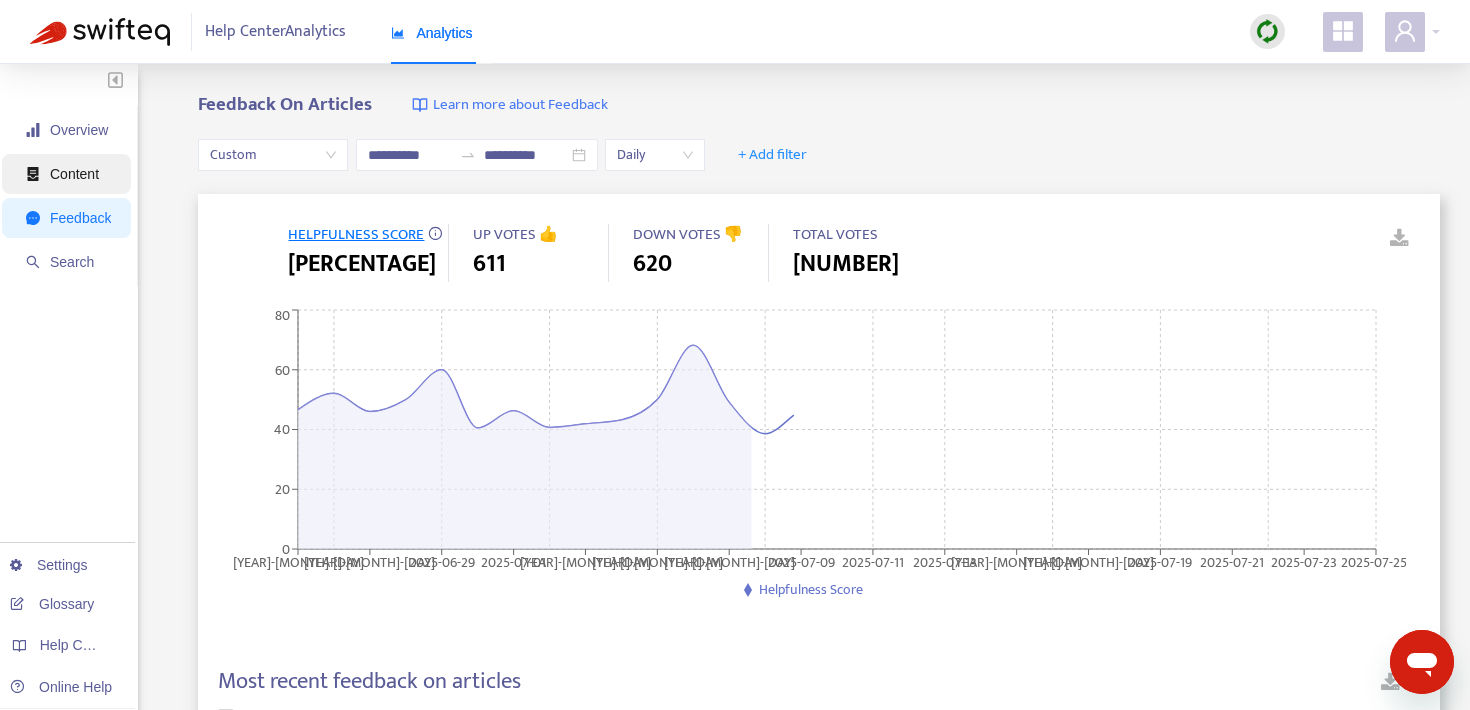 click on "Content" at bounding box center (74, 174) 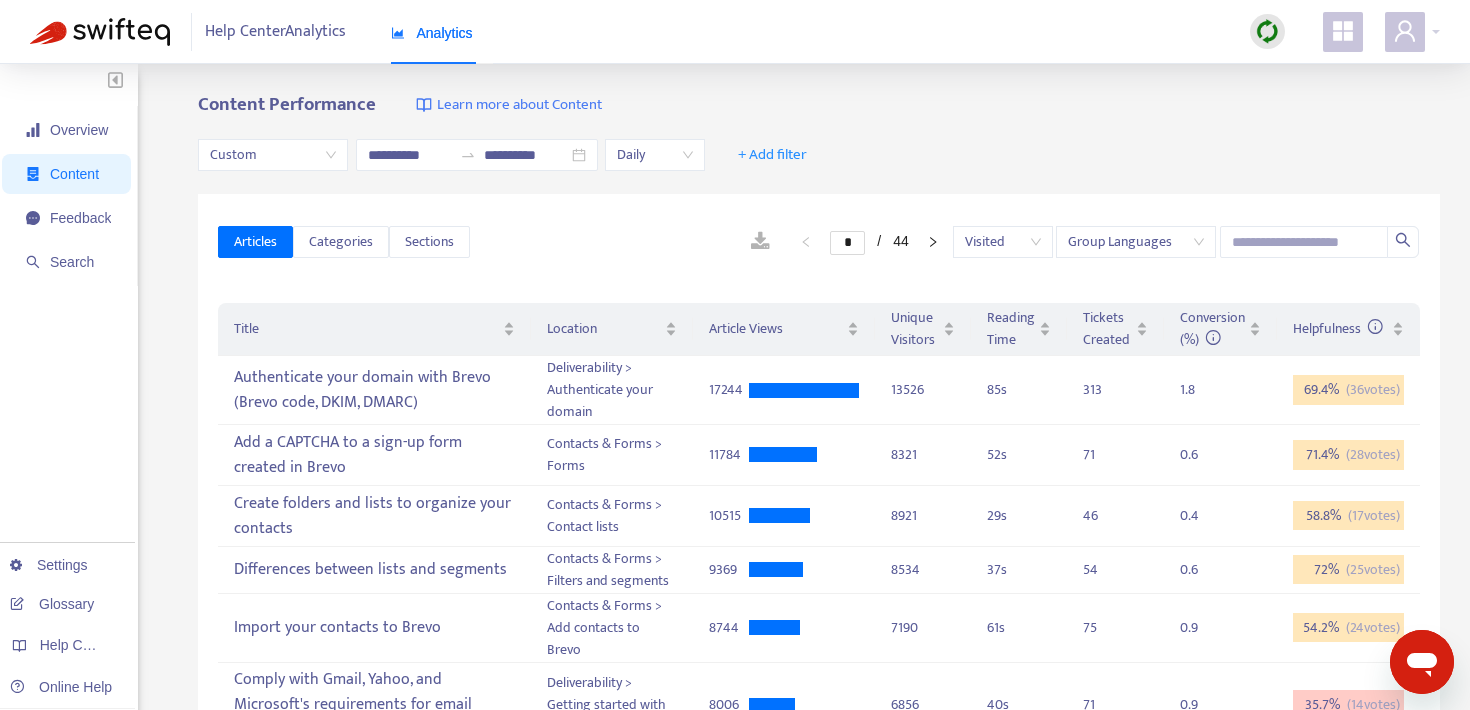 click on "Articles Categories Sections * / 44 Visited Group Languages" at bounding box center (819, 242) 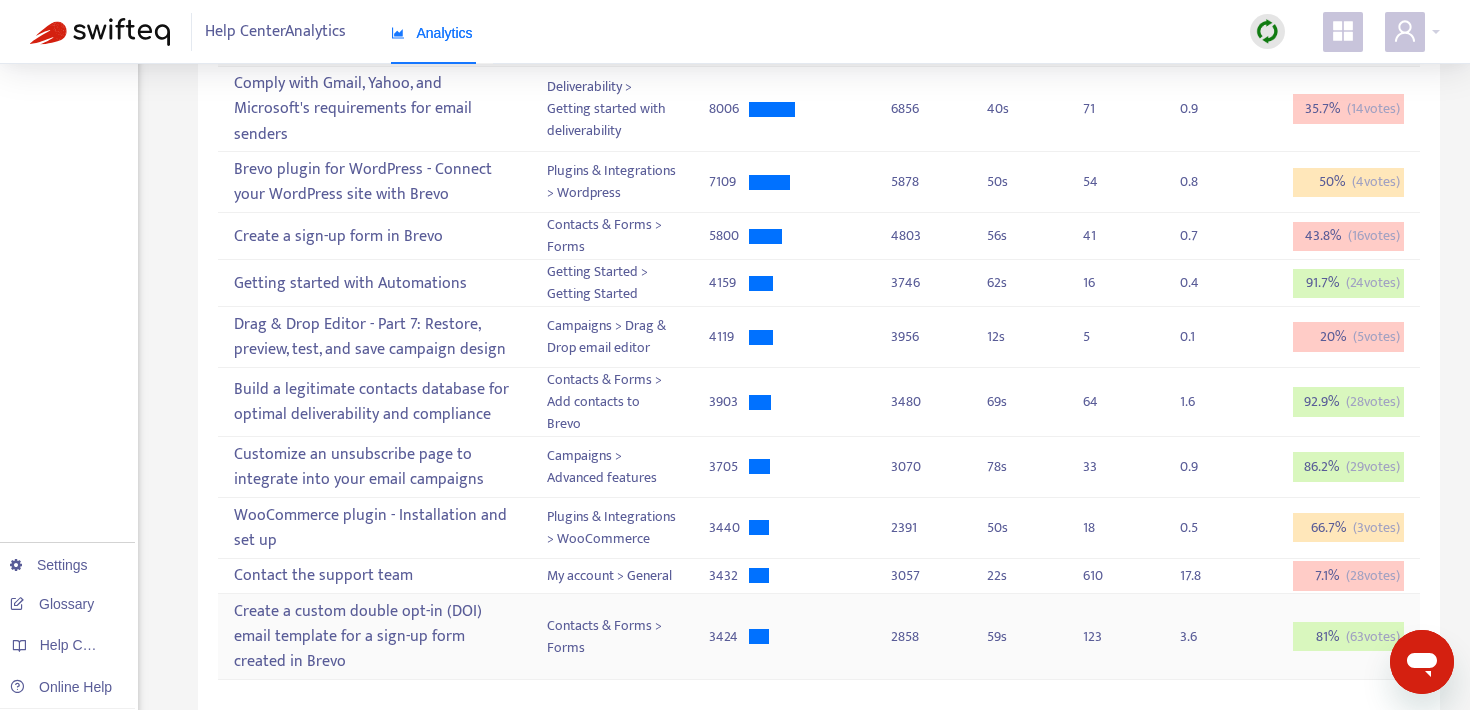 scroll, scrollTop: 0, scrollLeft: 0, axis: both 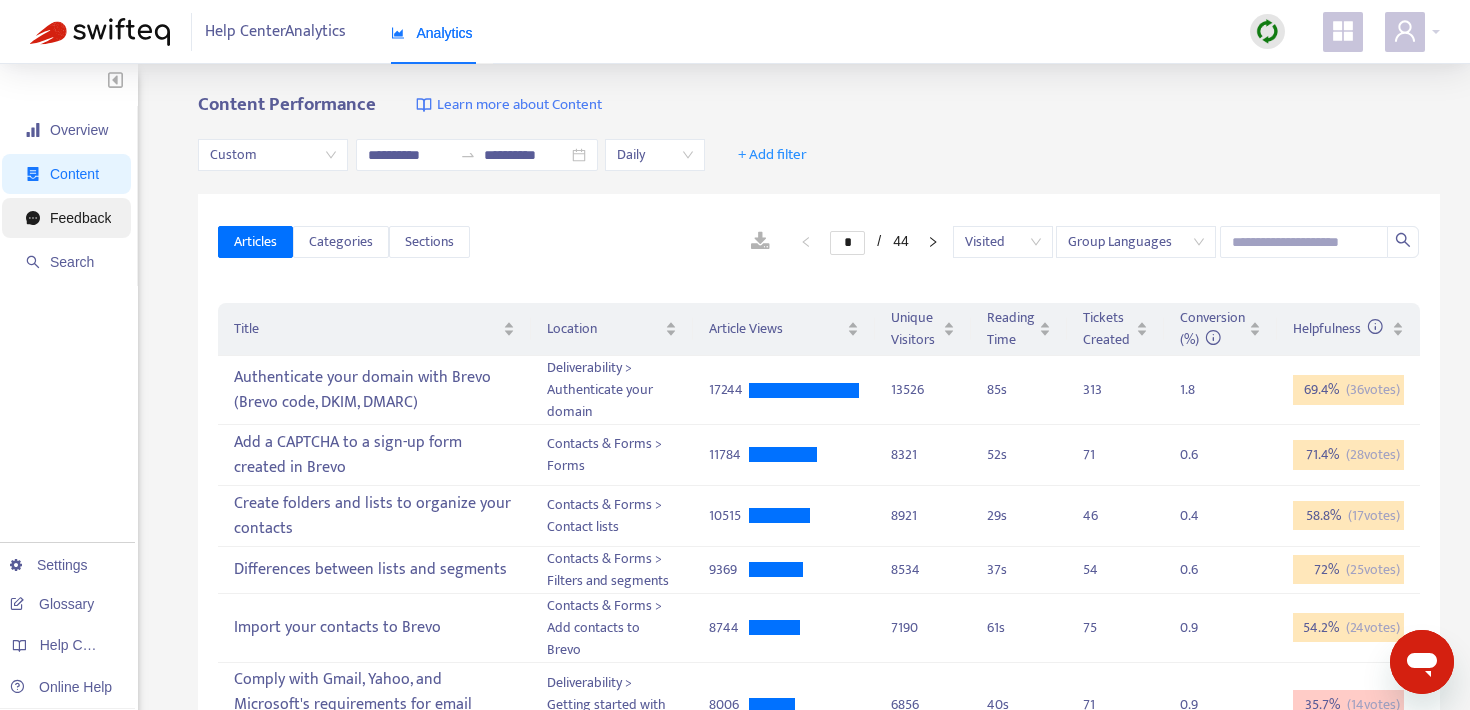 click on "Feedback" at bounding box center (80, 218) 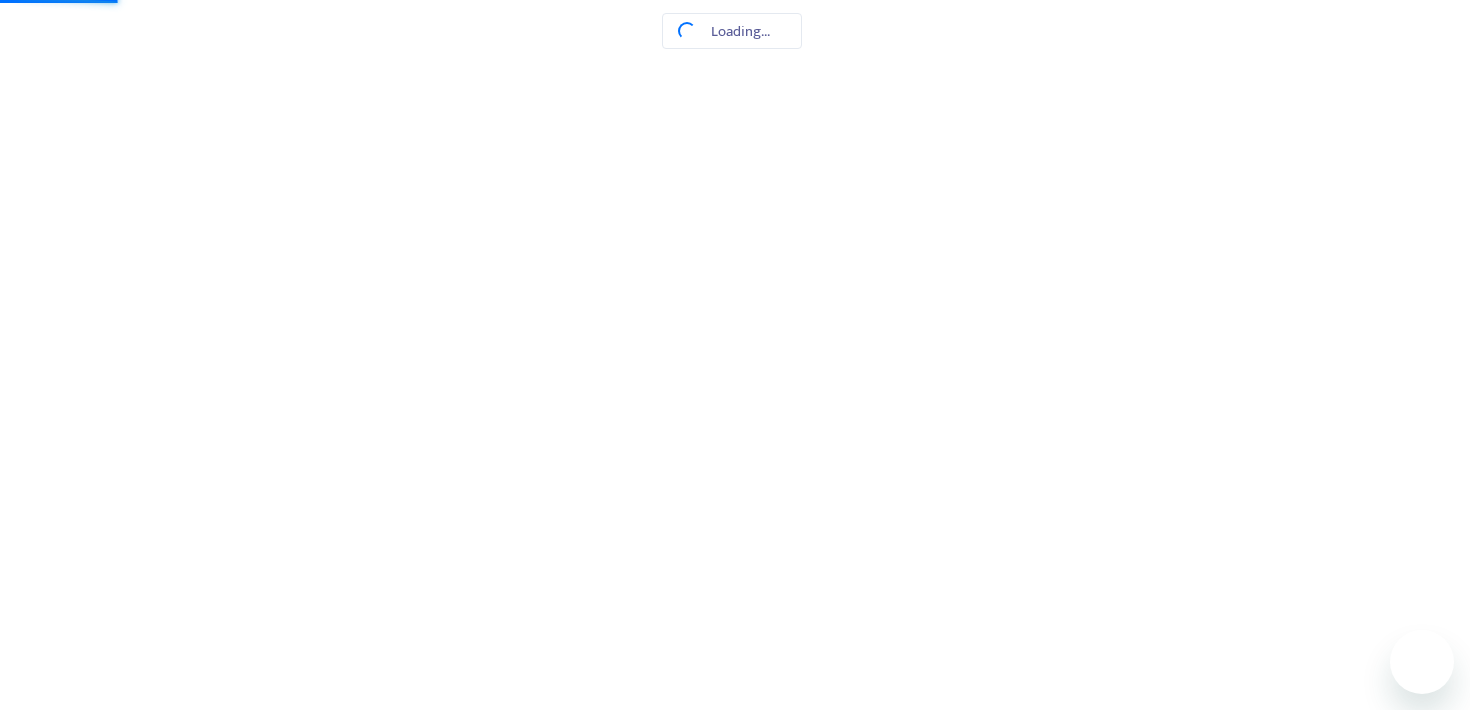 scroll, scrollTop: 0, scrollLeft: 0, axis: both 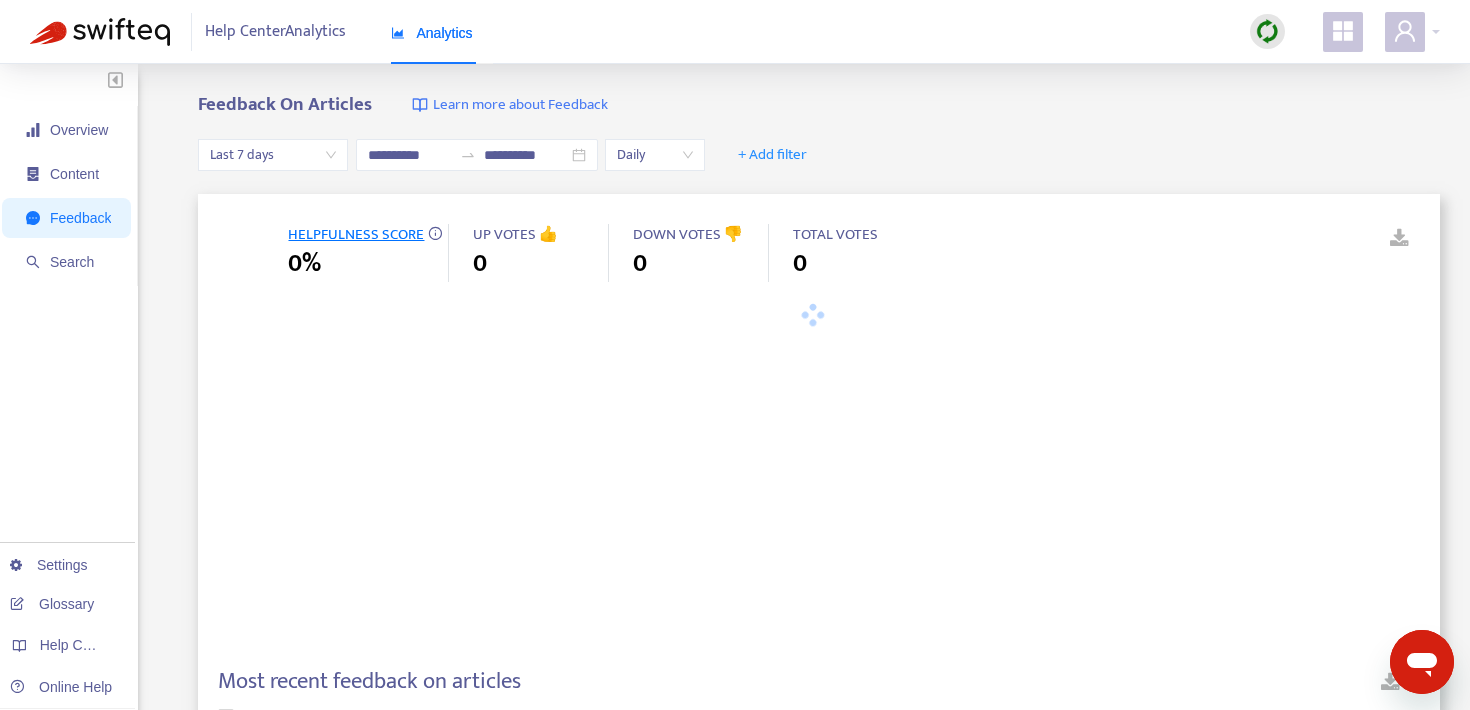 type on "**********" 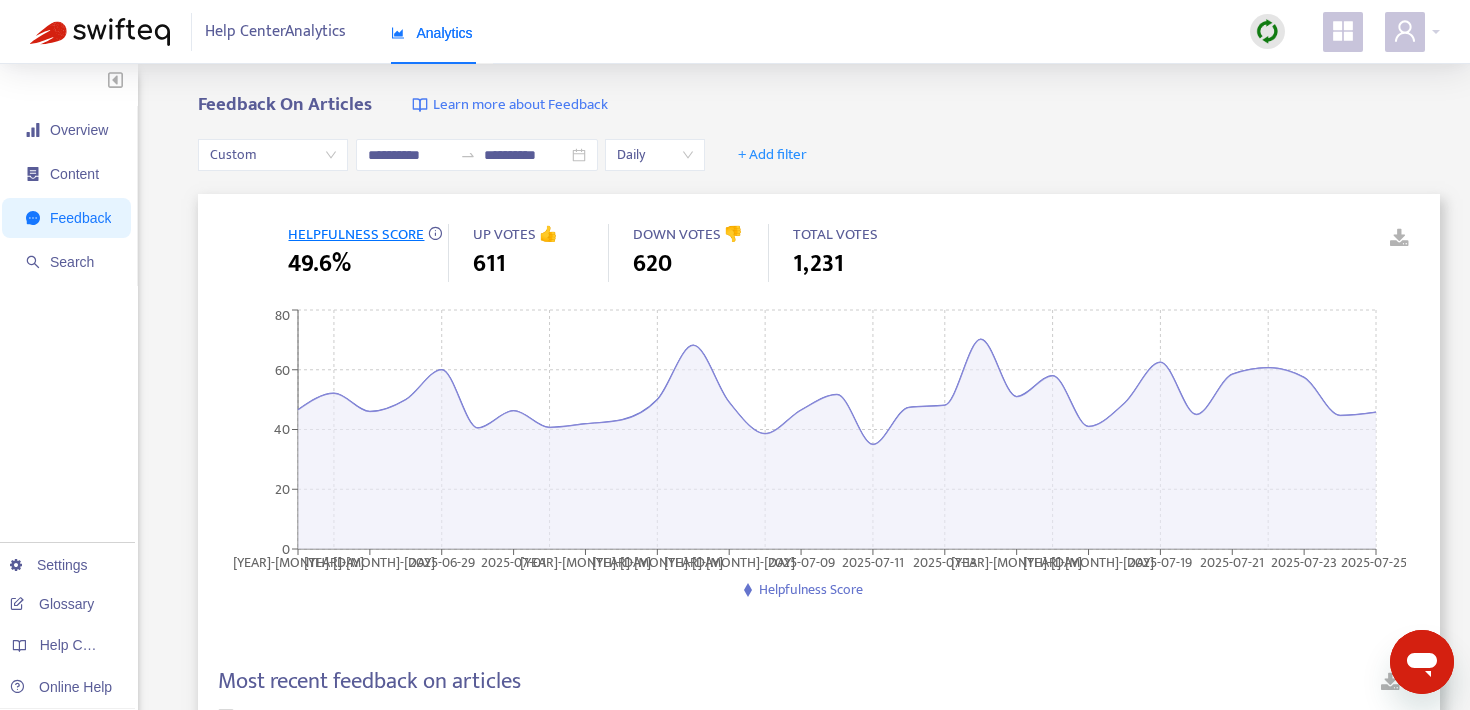 click on "**********" at bounding box center [735, 1536] 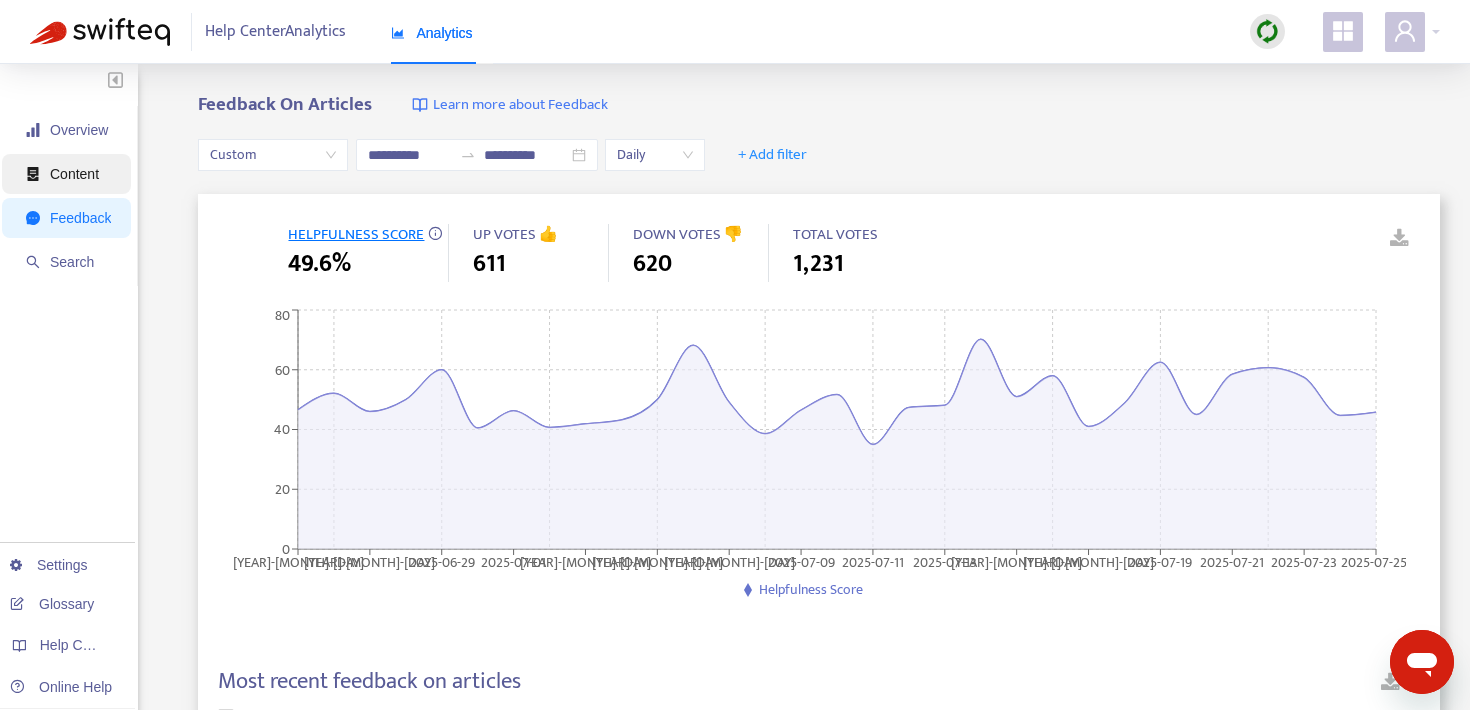 click on "Content" at bounding box center (74, 174) 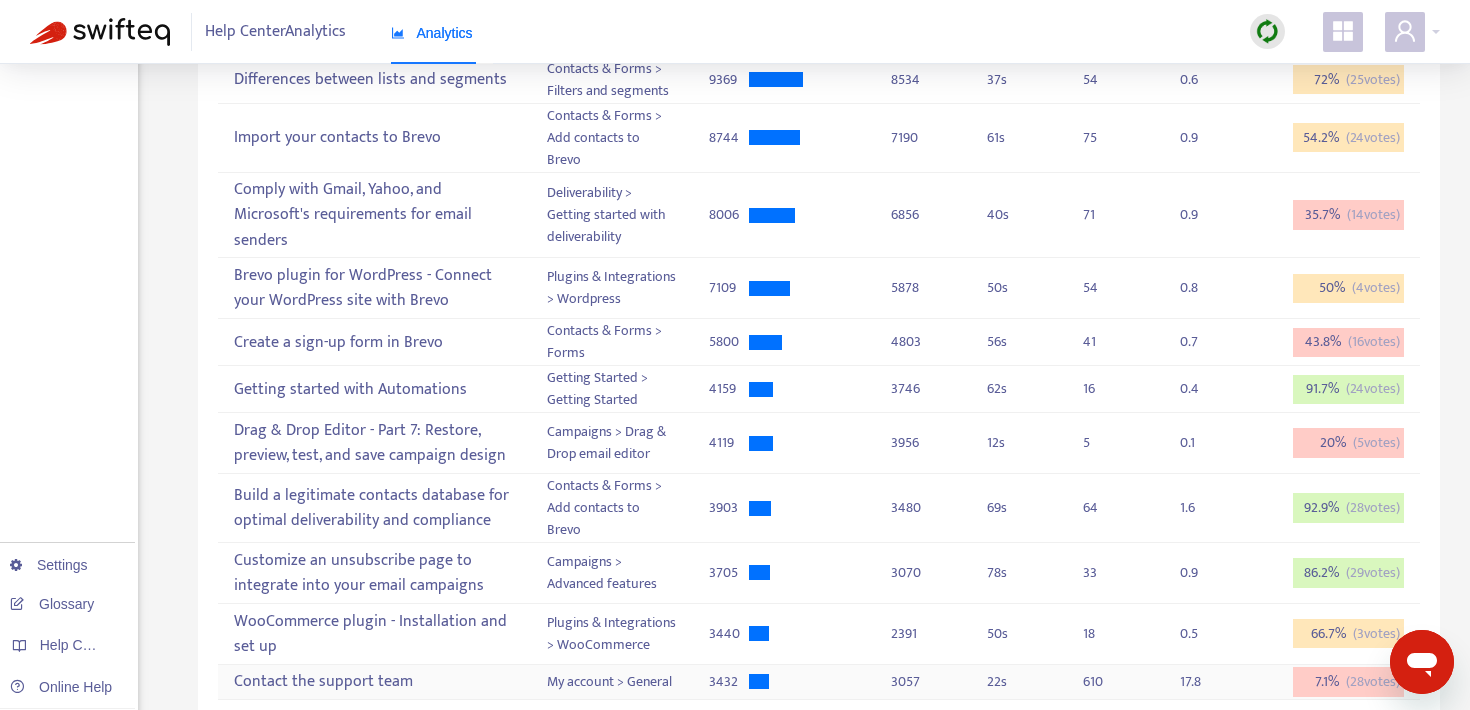 scroll, scrollTop: 404, scrollLeft: 0, axis: vertical 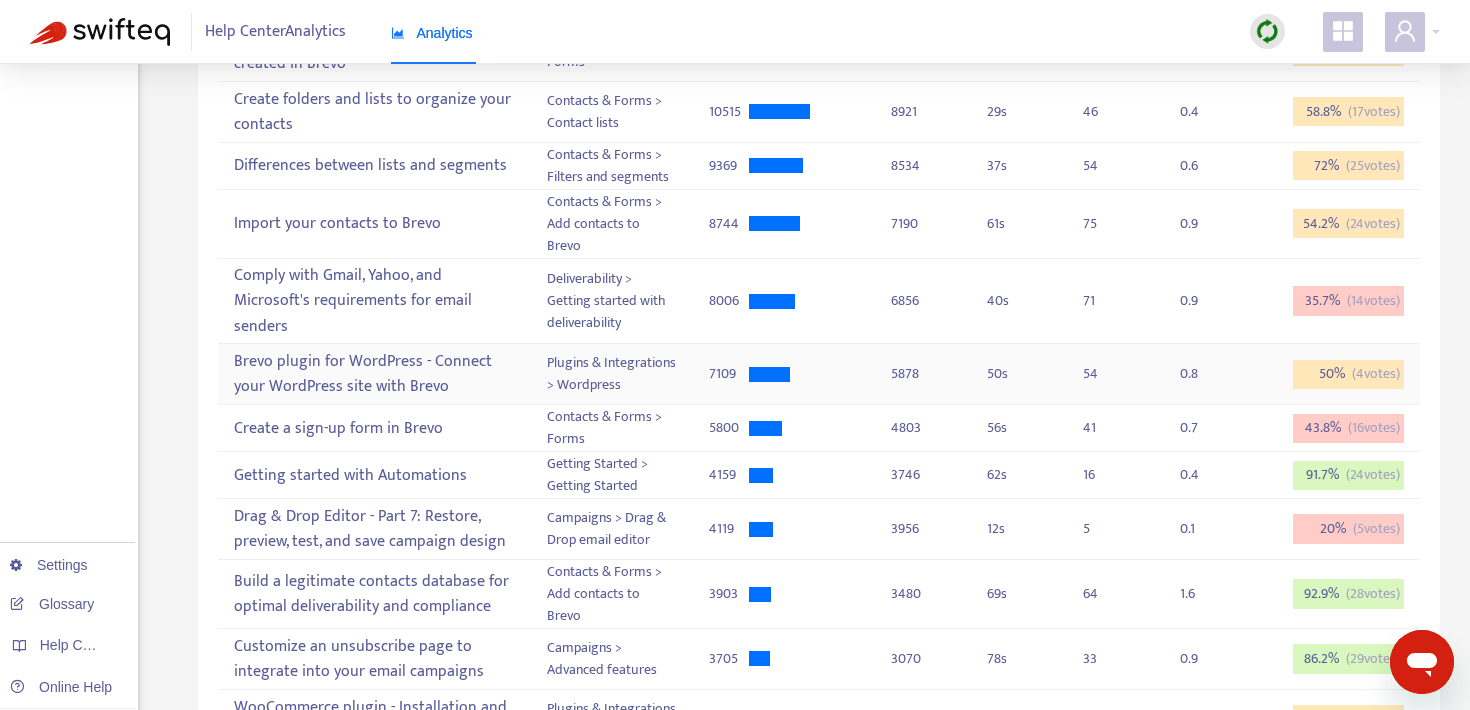 click on "Brevo plugin for WordPress - Connect your WordPress site with Brevo" at bounding box center (374, 374) 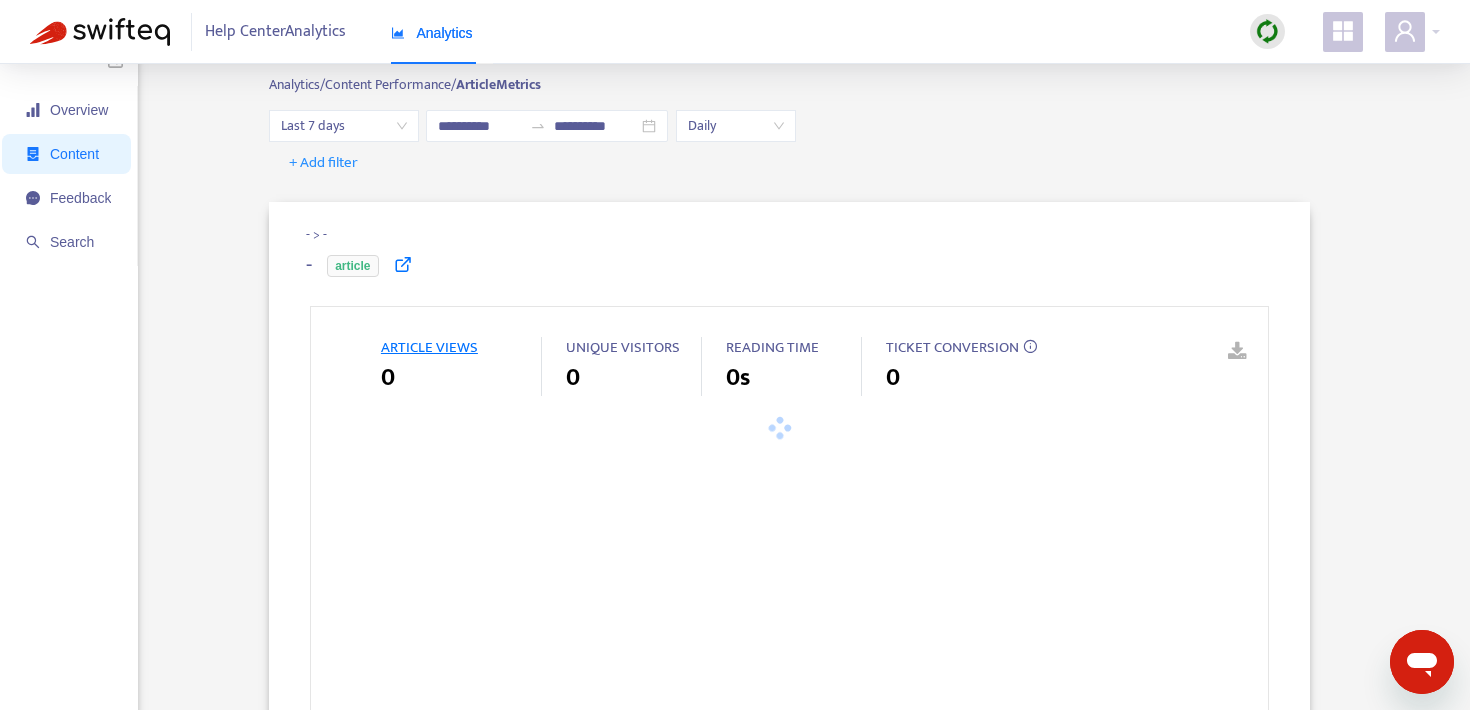 scroll, scrollTop: 0, scrollLeft: 0, axis: both 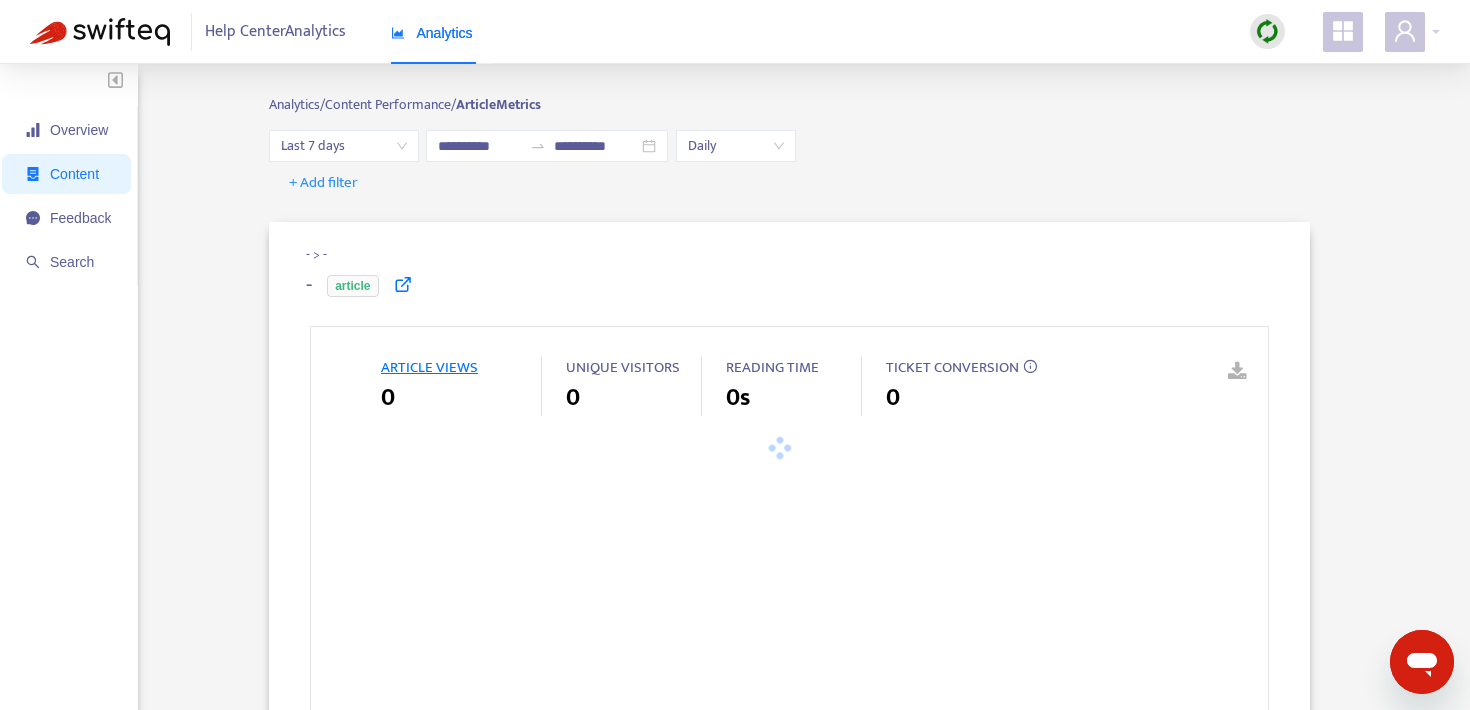type on "**********" 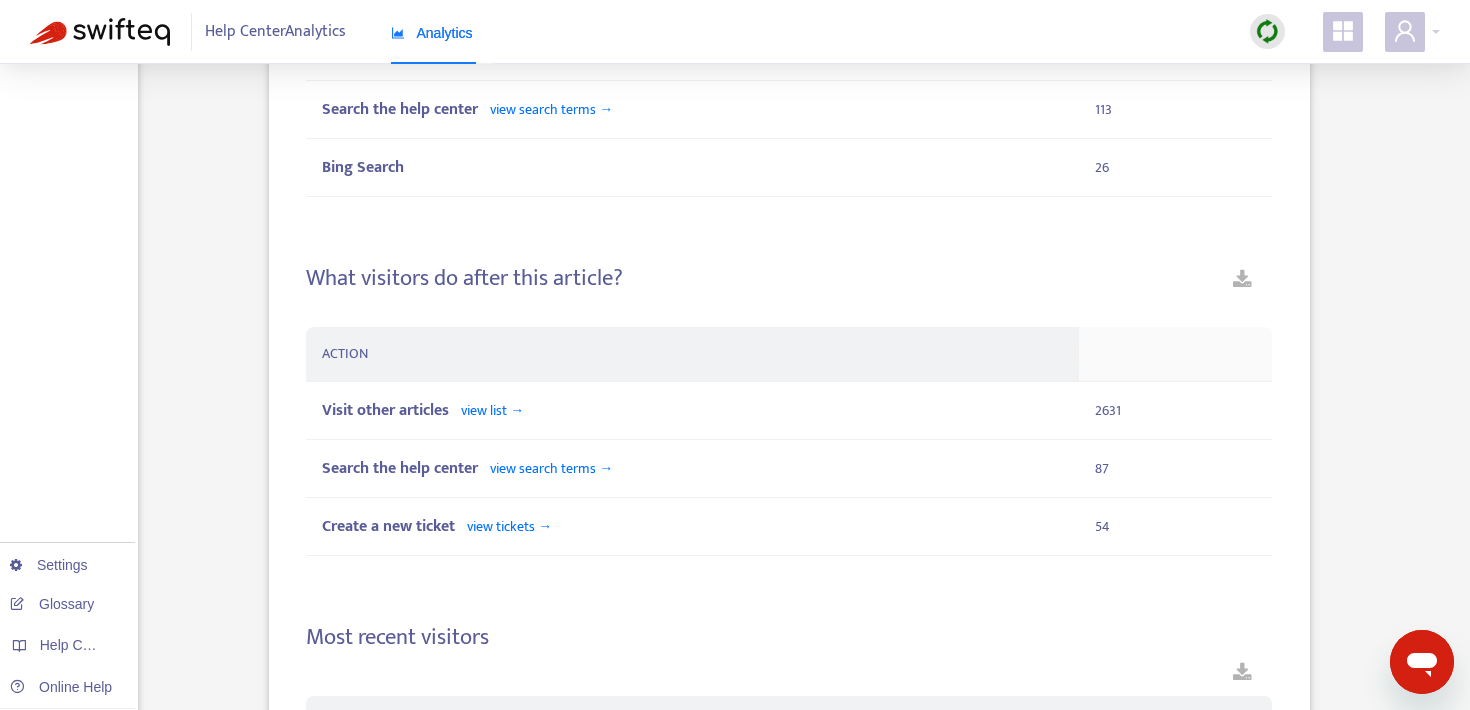 scroll, scrollTop: 0, scrollLeft: 0, axis: both 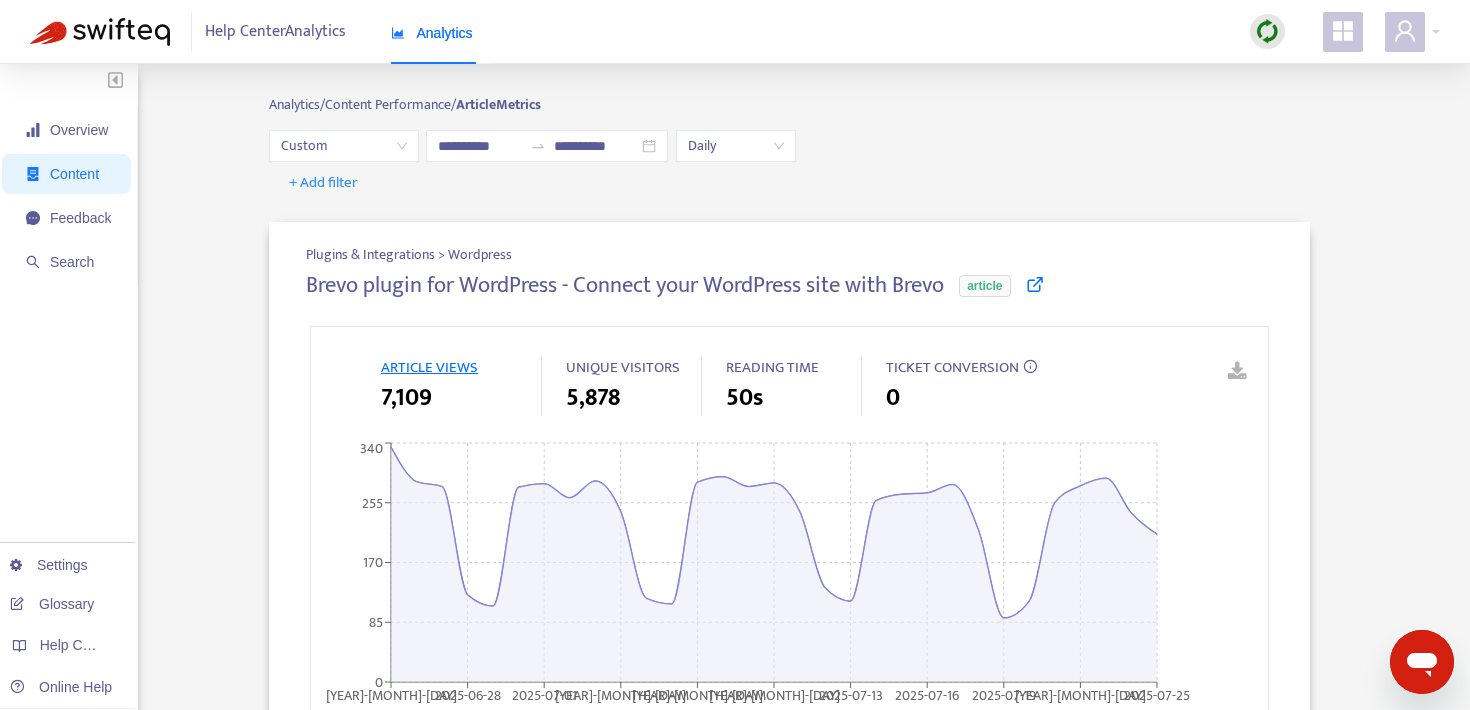 click on "Custom" at bounding box center (344, 146) 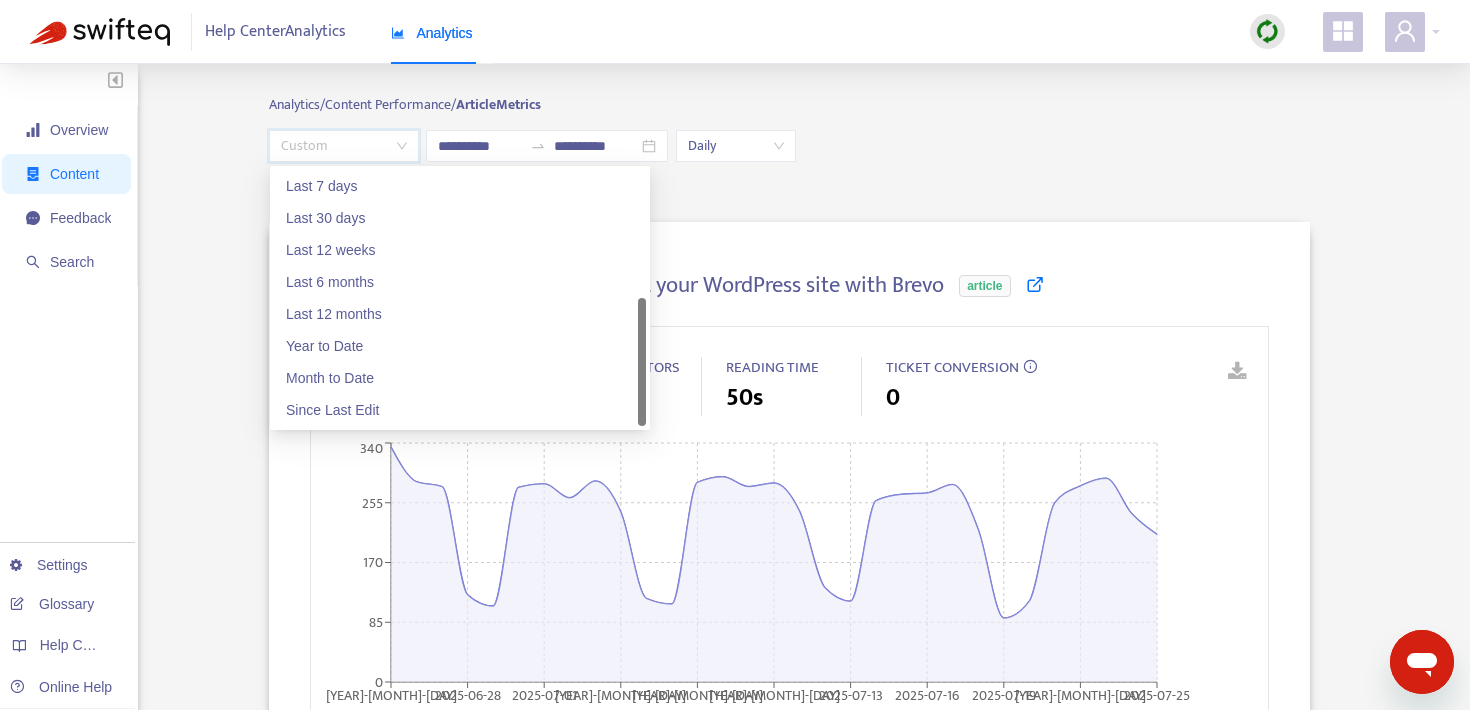 scroll, scrollTop: 32, scrollLeft: 0, axis: vertical 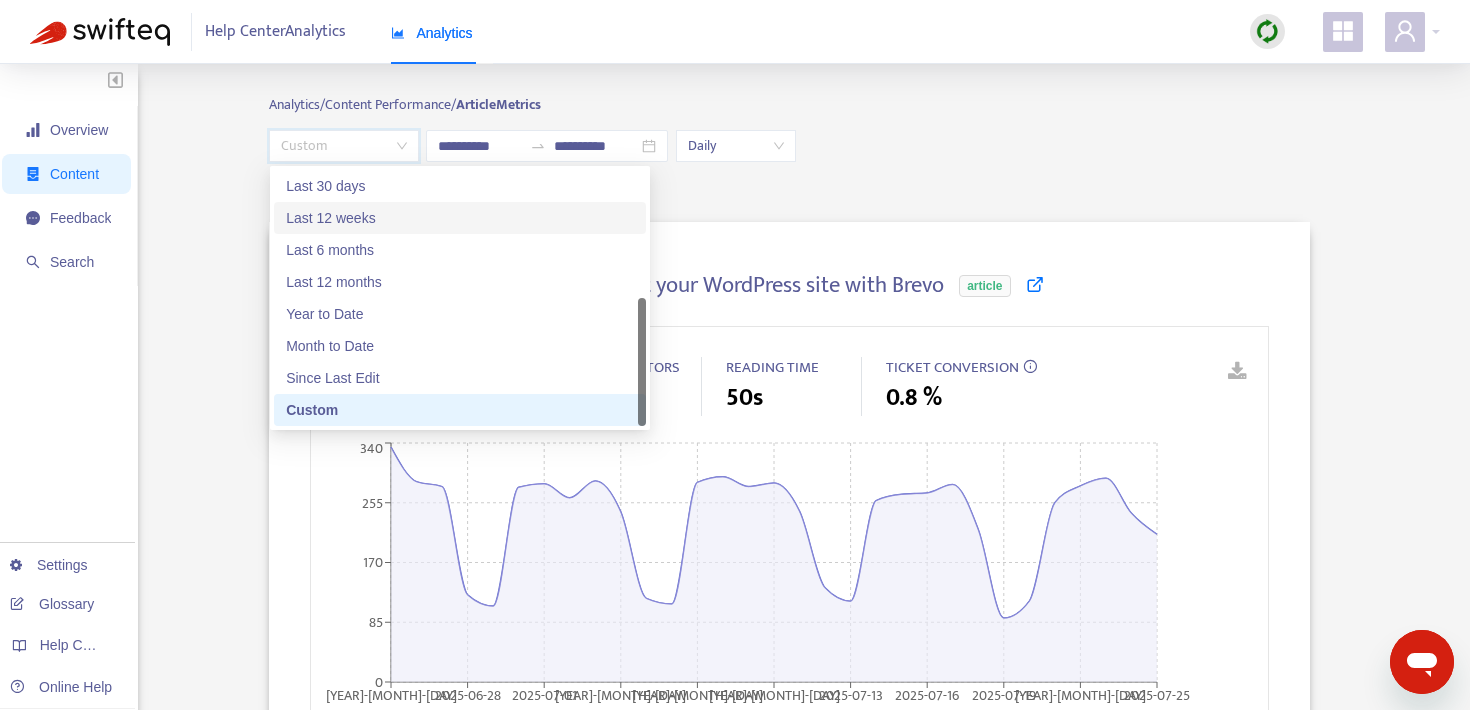 click on "Last 12 weeks" at bounding box center (460, 218) 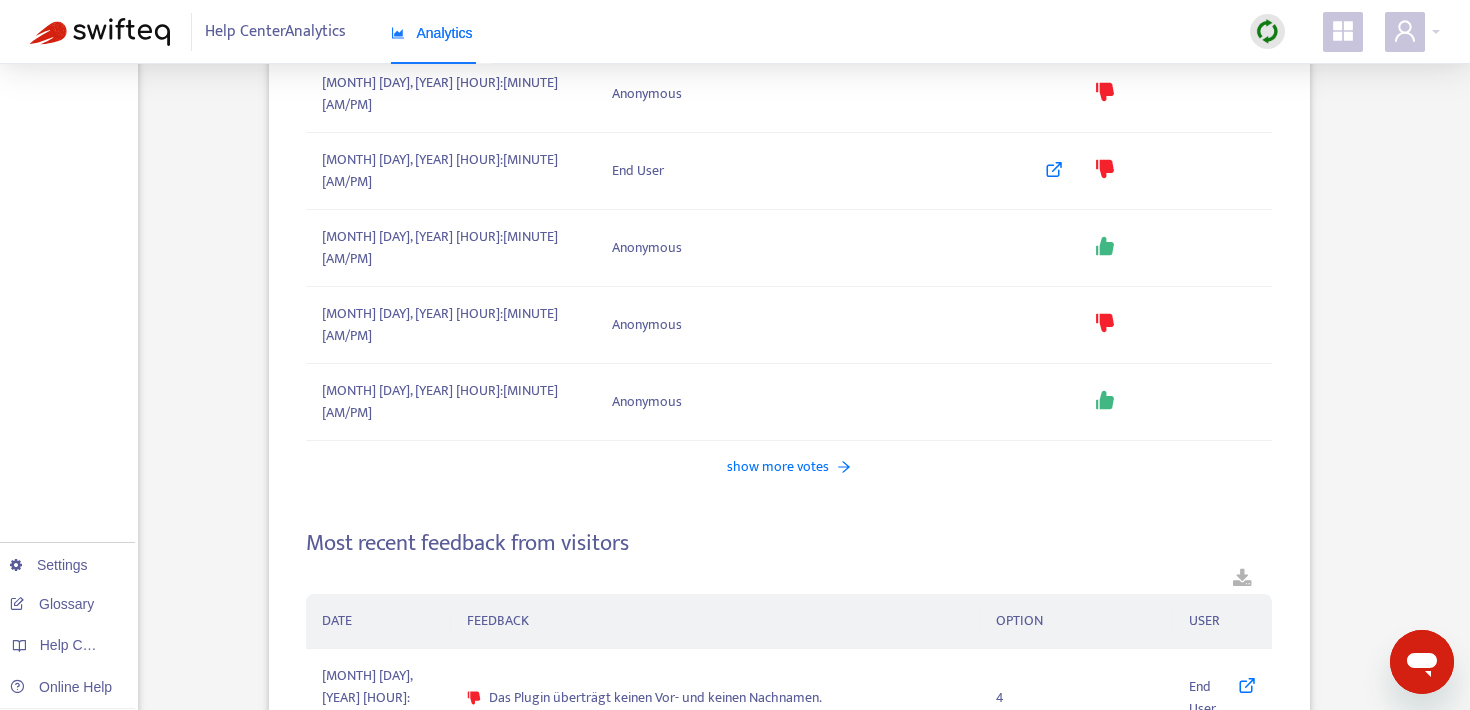 scroll, scrollTop: 2829, scrollLeft: 0, axis: vertical 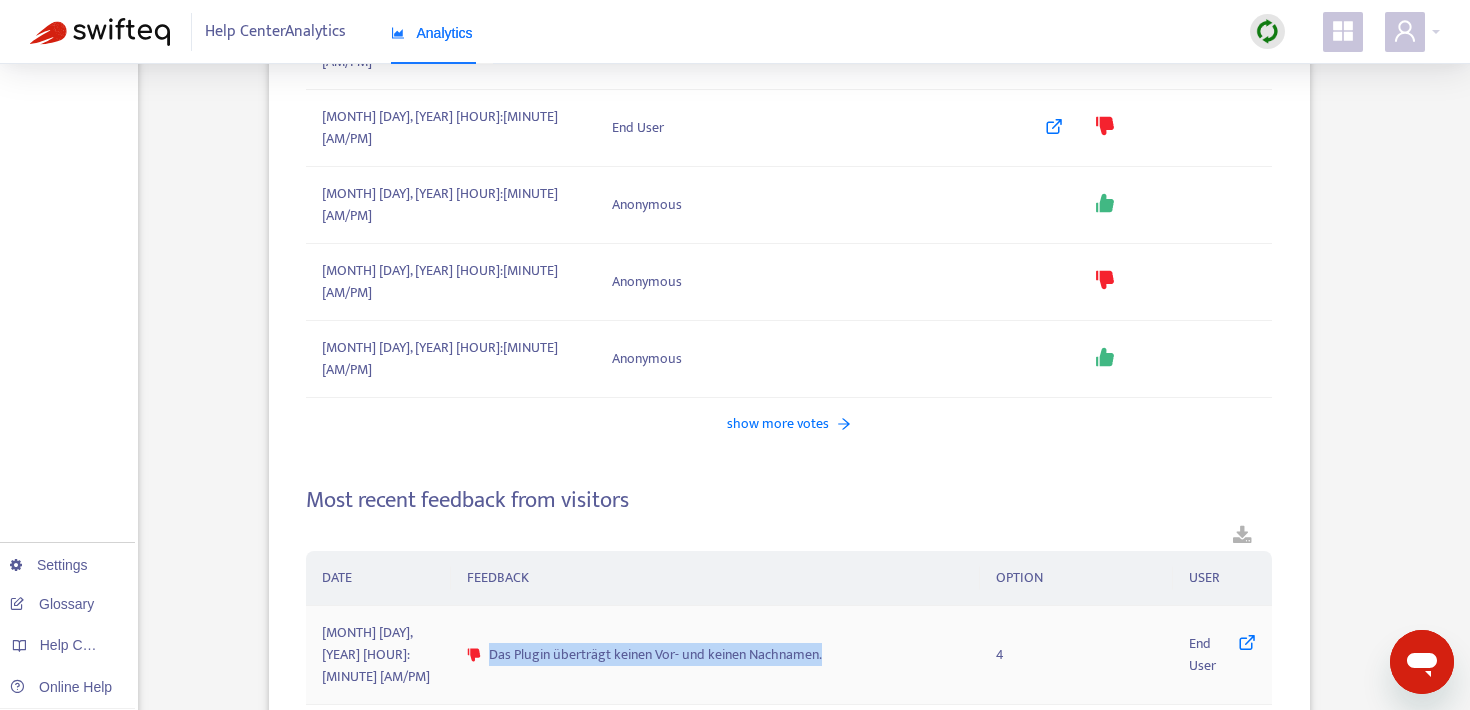 drag, startPoint x: 469, startPoint y: 552, endPoint x: 919, endPoint y: 551, distance: 450.0011 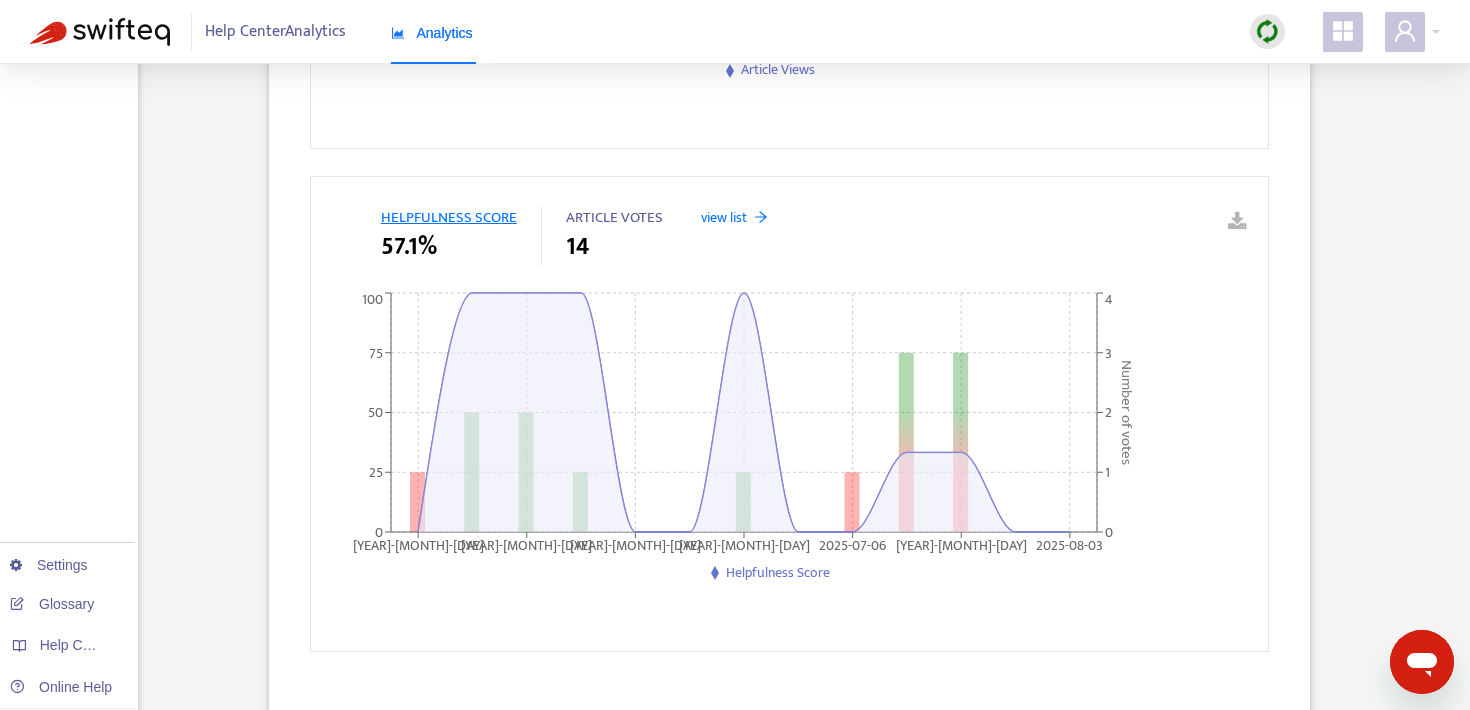 scroll, scrollTop: 0, scrollLeft: 0, axis: both 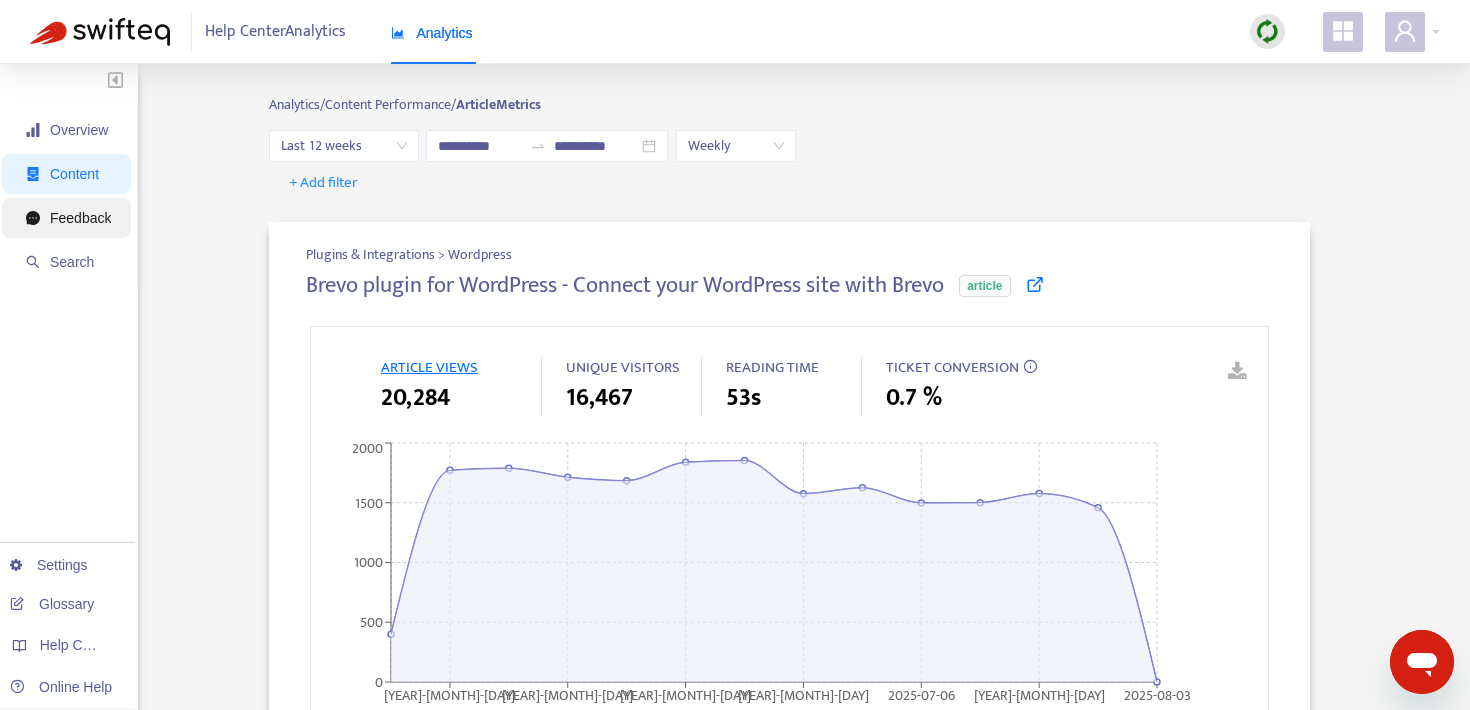 click on "Feedback" at bounding box center (80, 218) 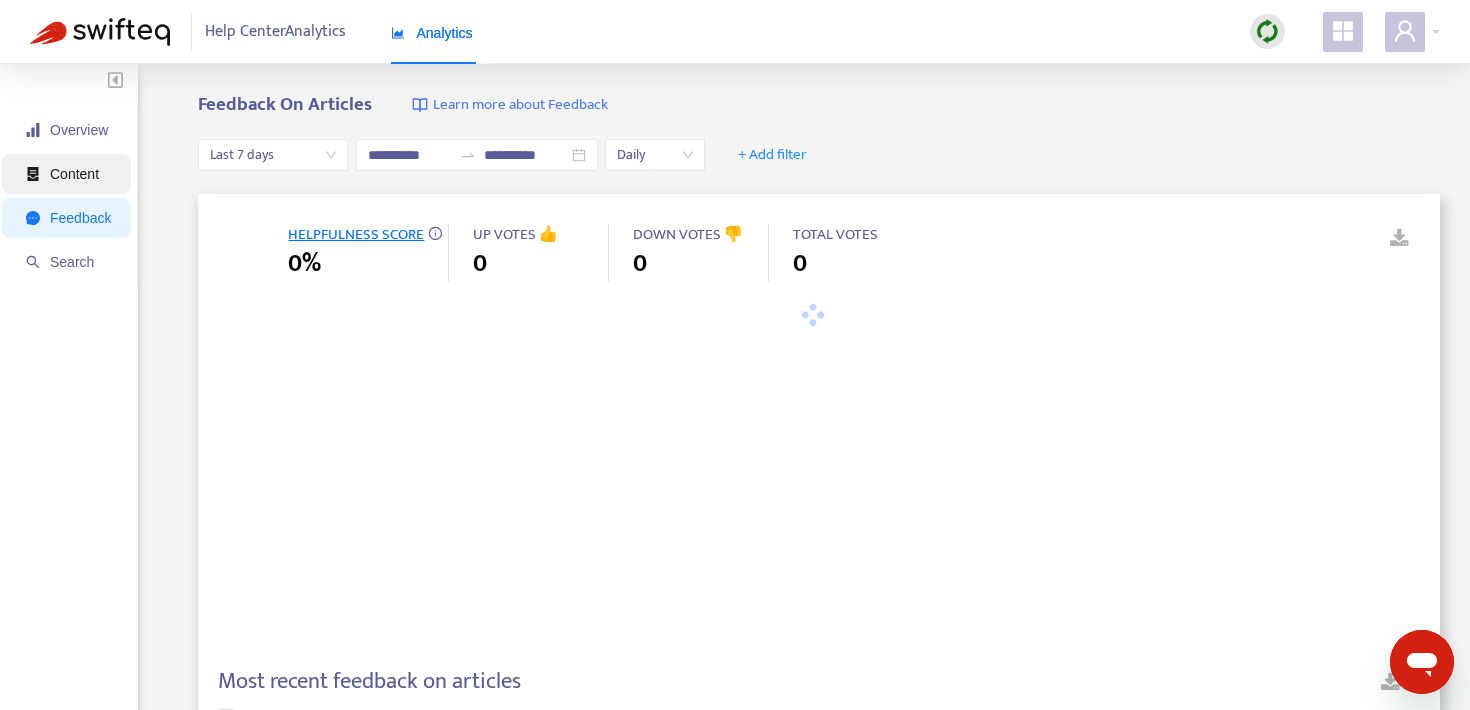 type on "**********" 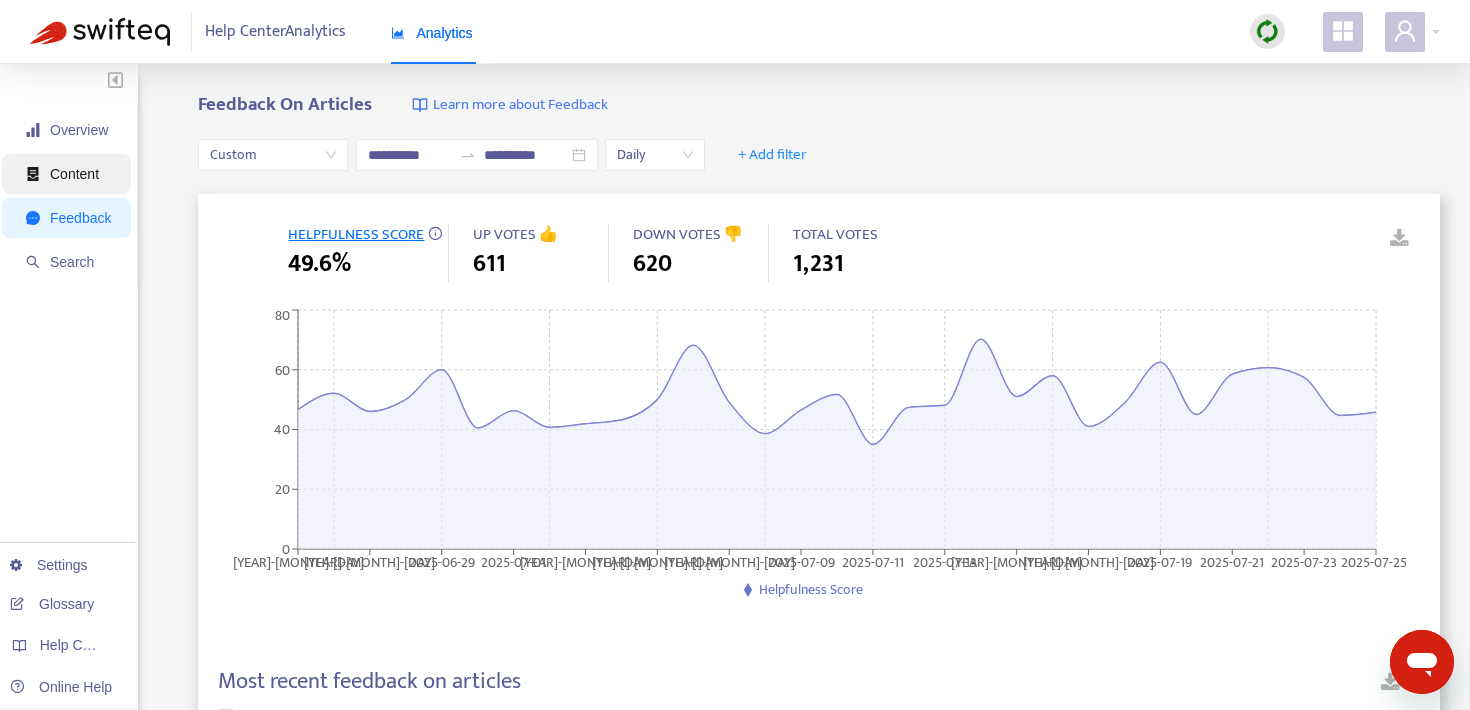 click on "Content" at bounding box center [74, 174] 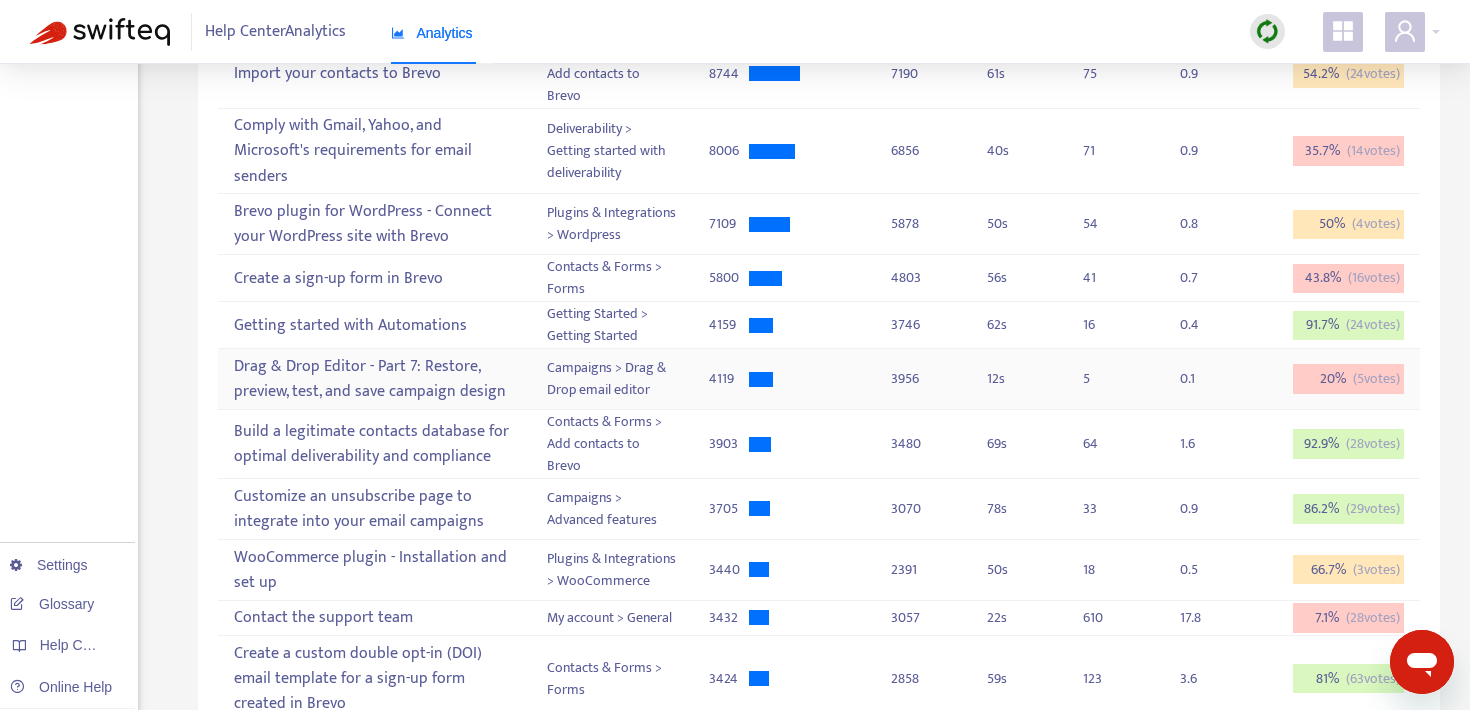 scroll, scrollTop: 596, scrollLeft: 0, axis: vertical 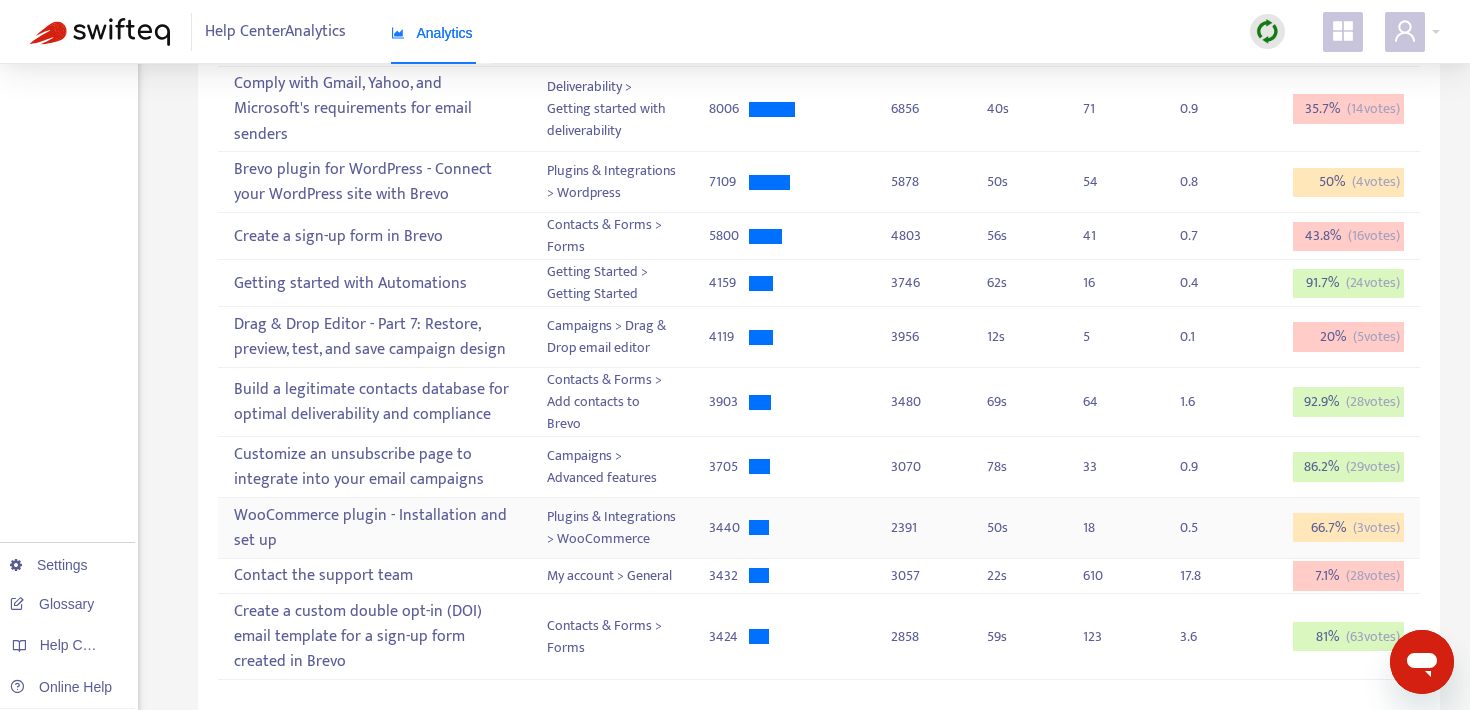 click on "WooCommerce plugin - Installation and set up" at bounding box center [374, 528] 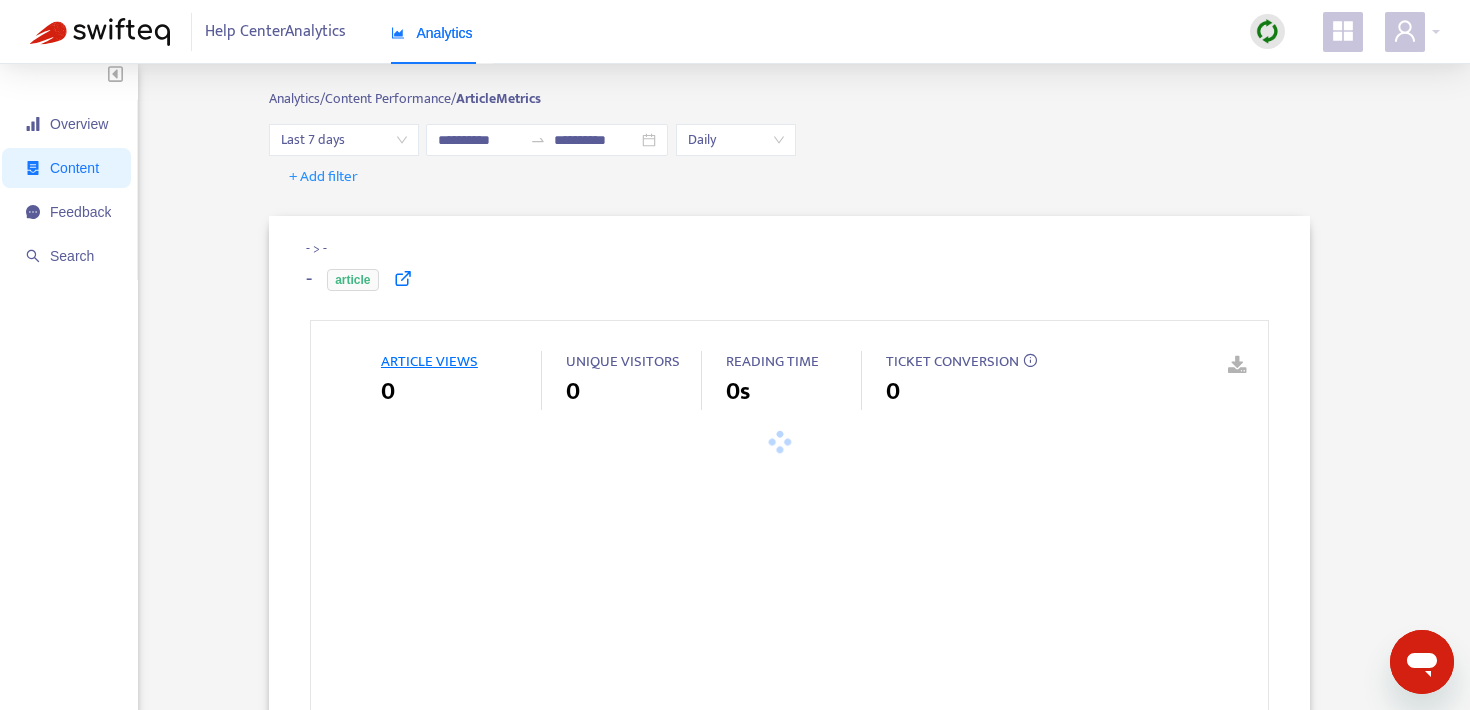 scroll, scrollTop: 0, scrollLeft: 0, axis: both 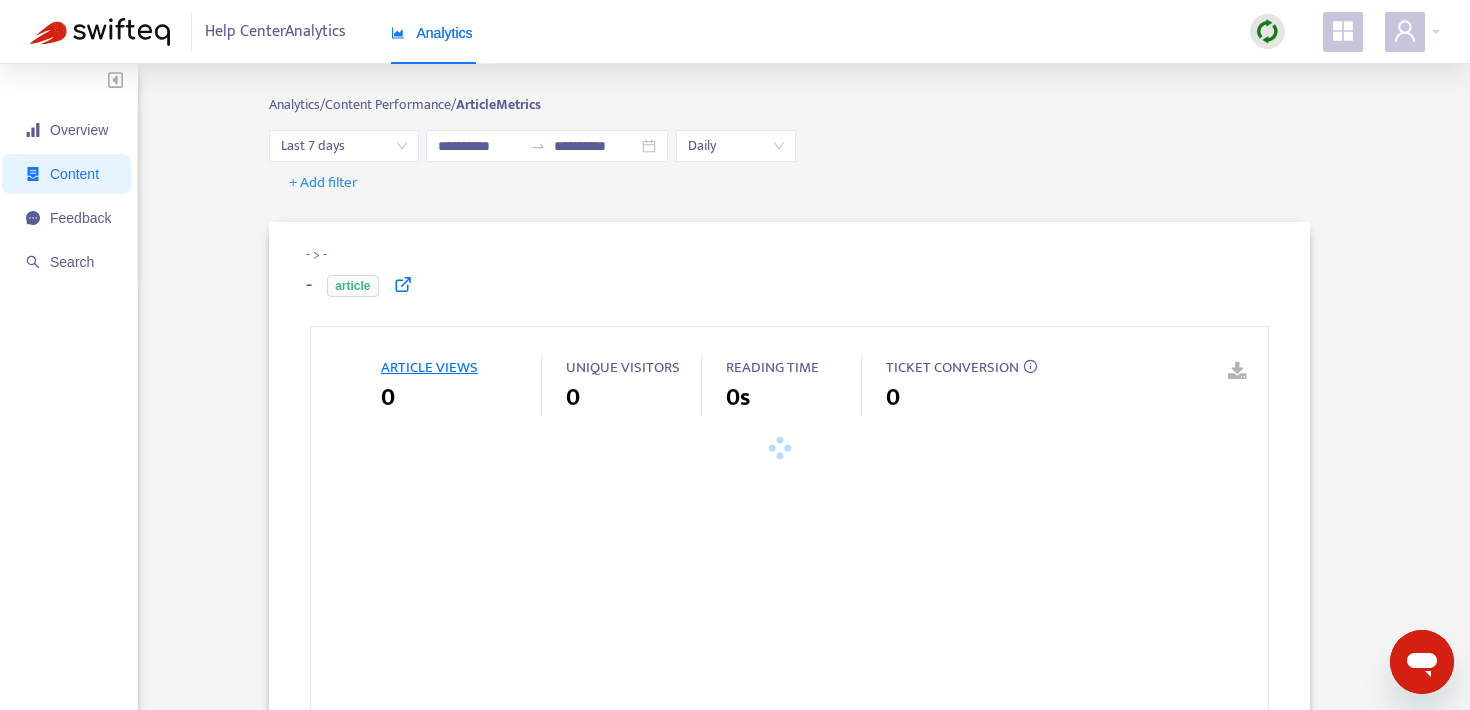 type on "**********" 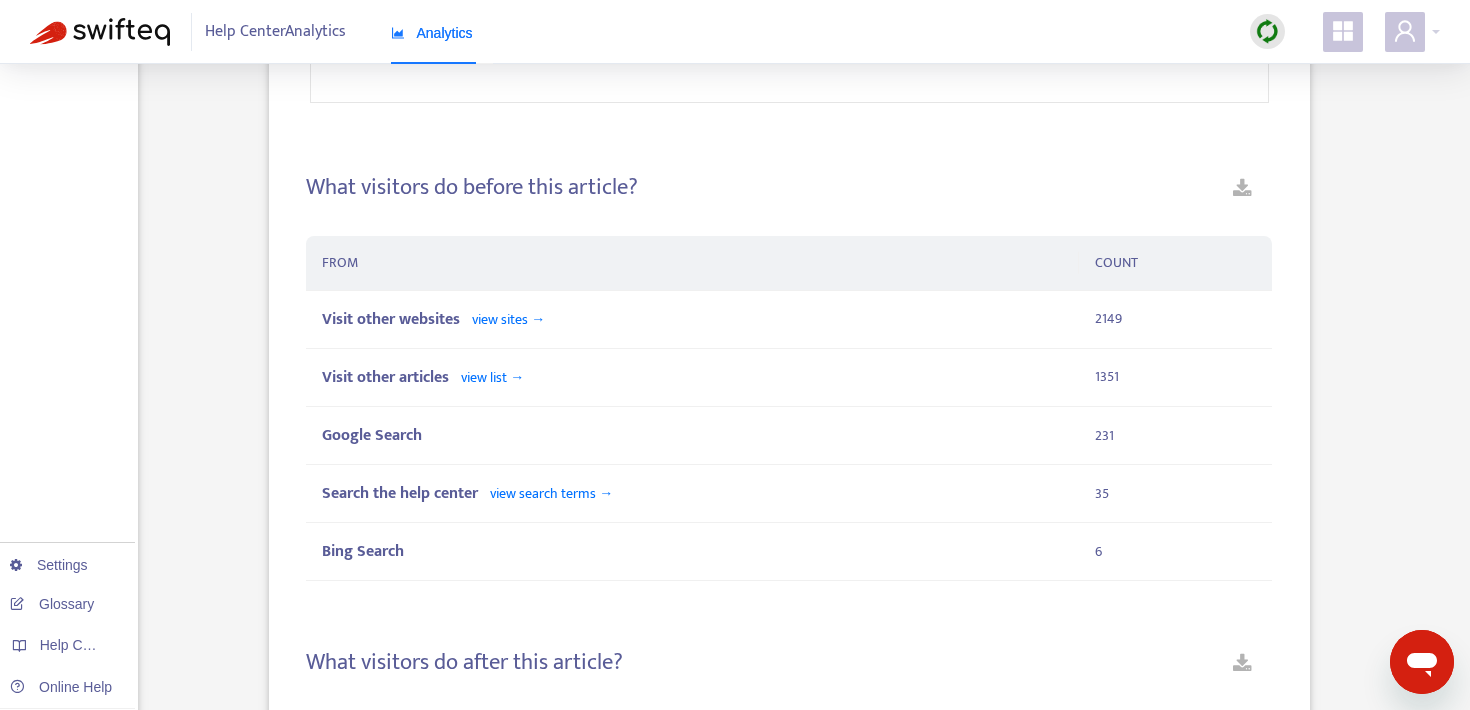 scroll, scrollTop: 0, scrollLeft: 0, axis: both 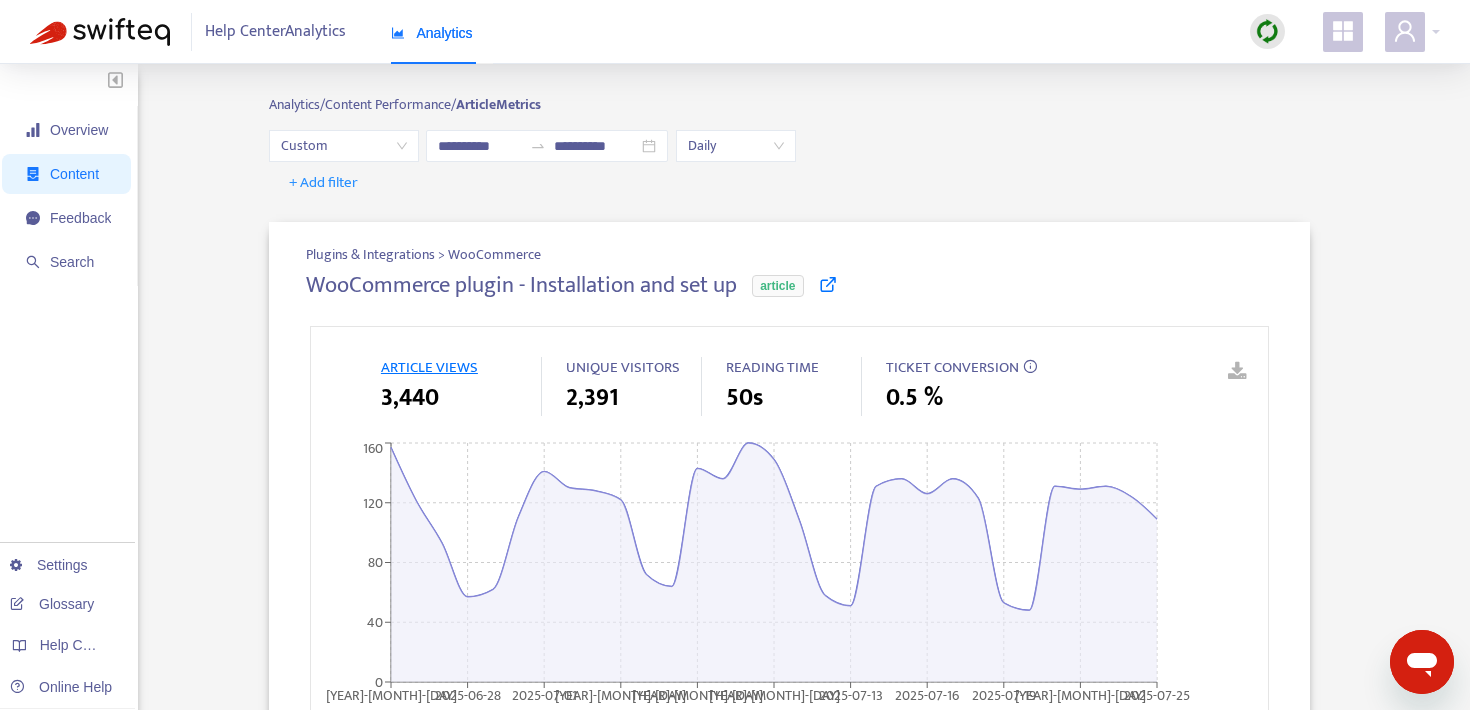 click on "Custom" at bounding box center (344, 146) 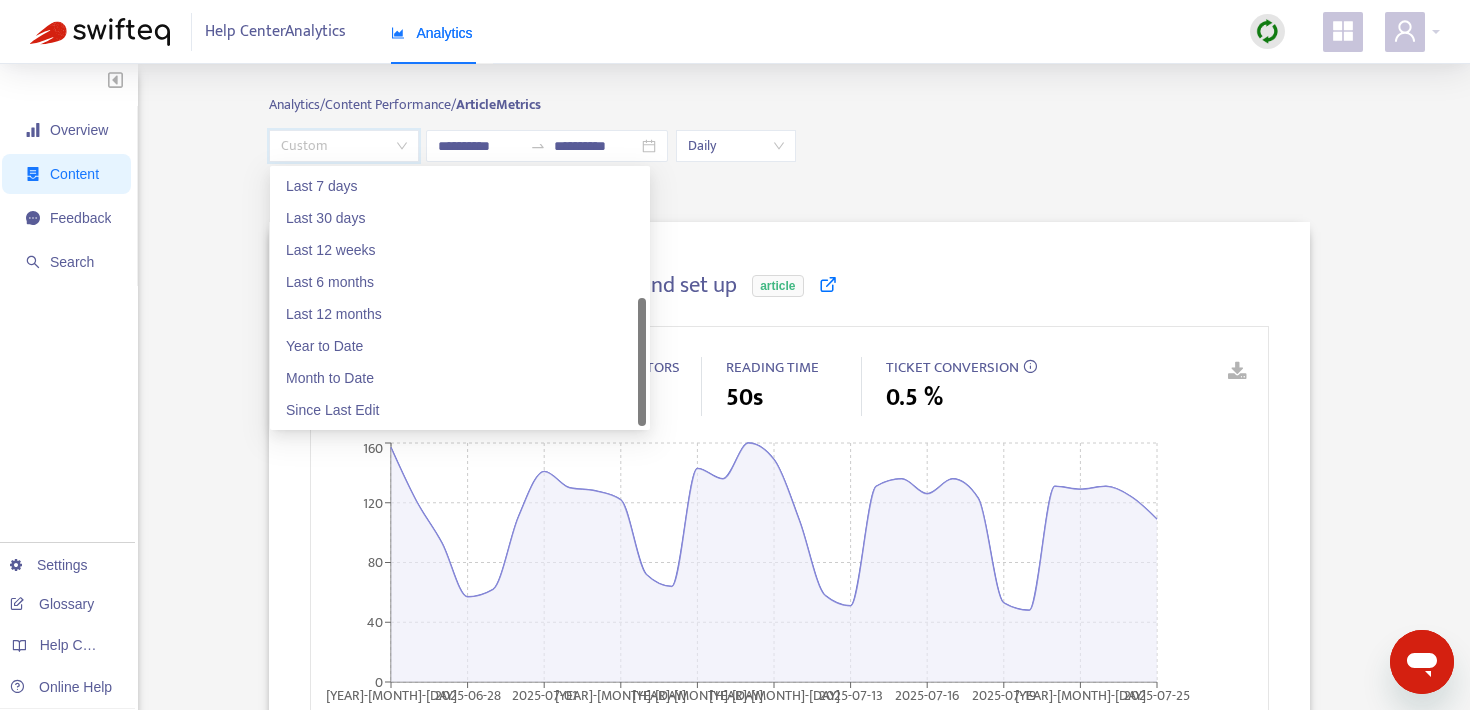 scroll, scrollTop: 32, scrollLeft: 0, axis: vertical 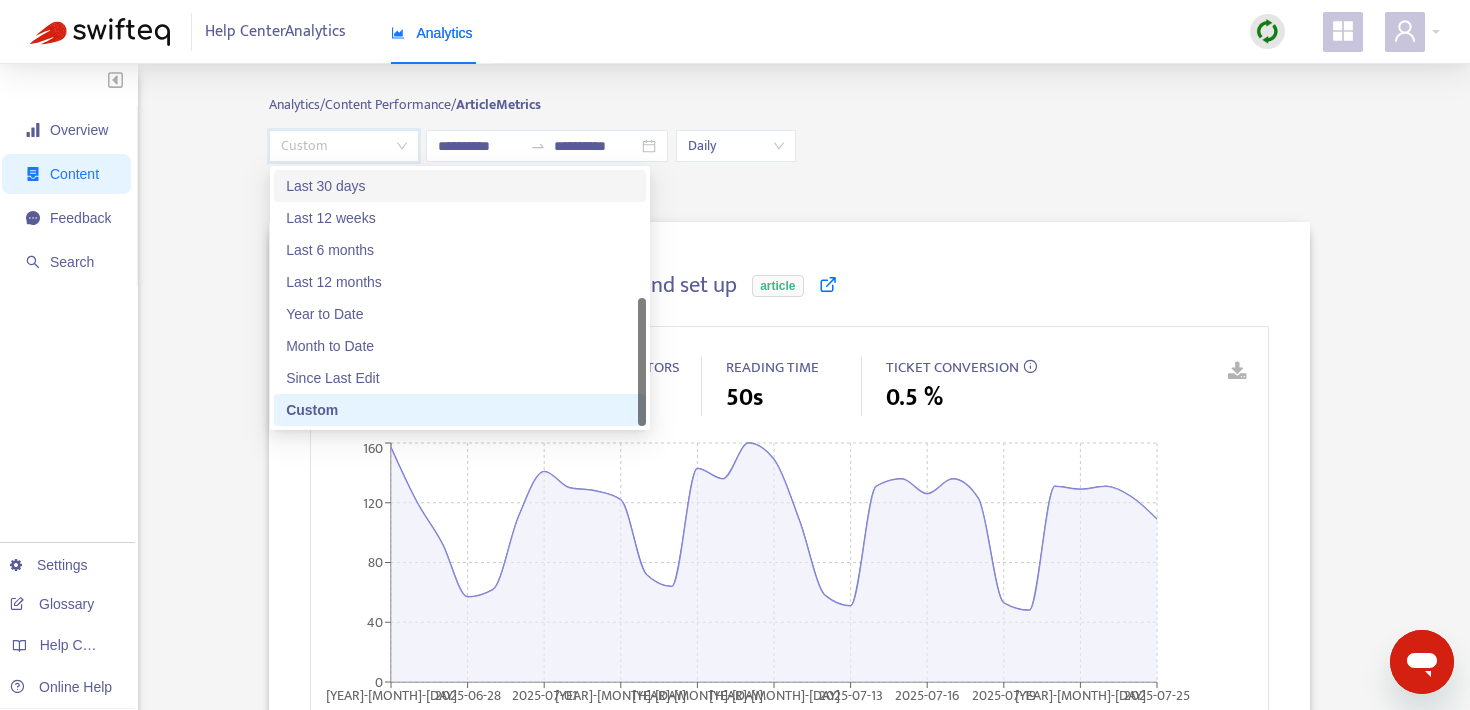 click on "Last 30 days" at bounding box center (460, 186) 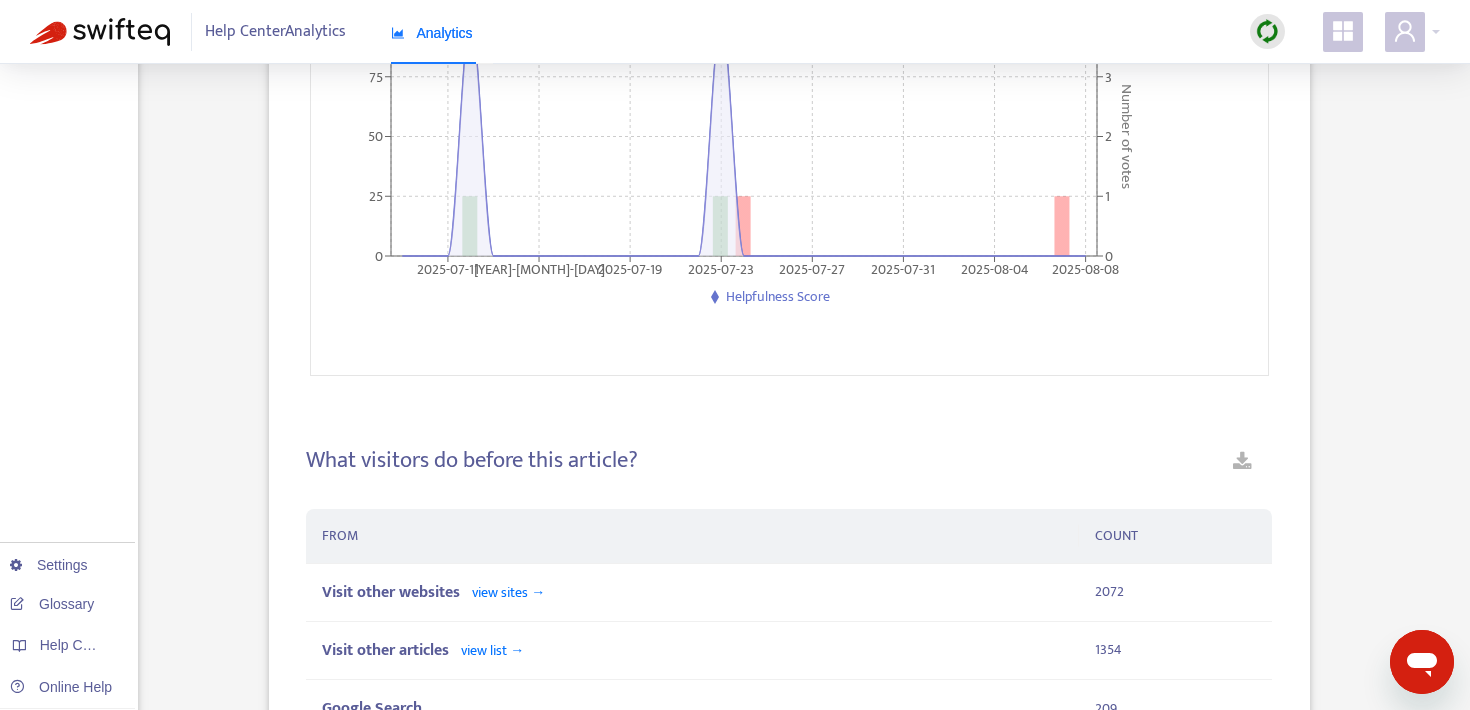 scroll, scrollTop: 8, scrollLeft: 0, axis: vertical 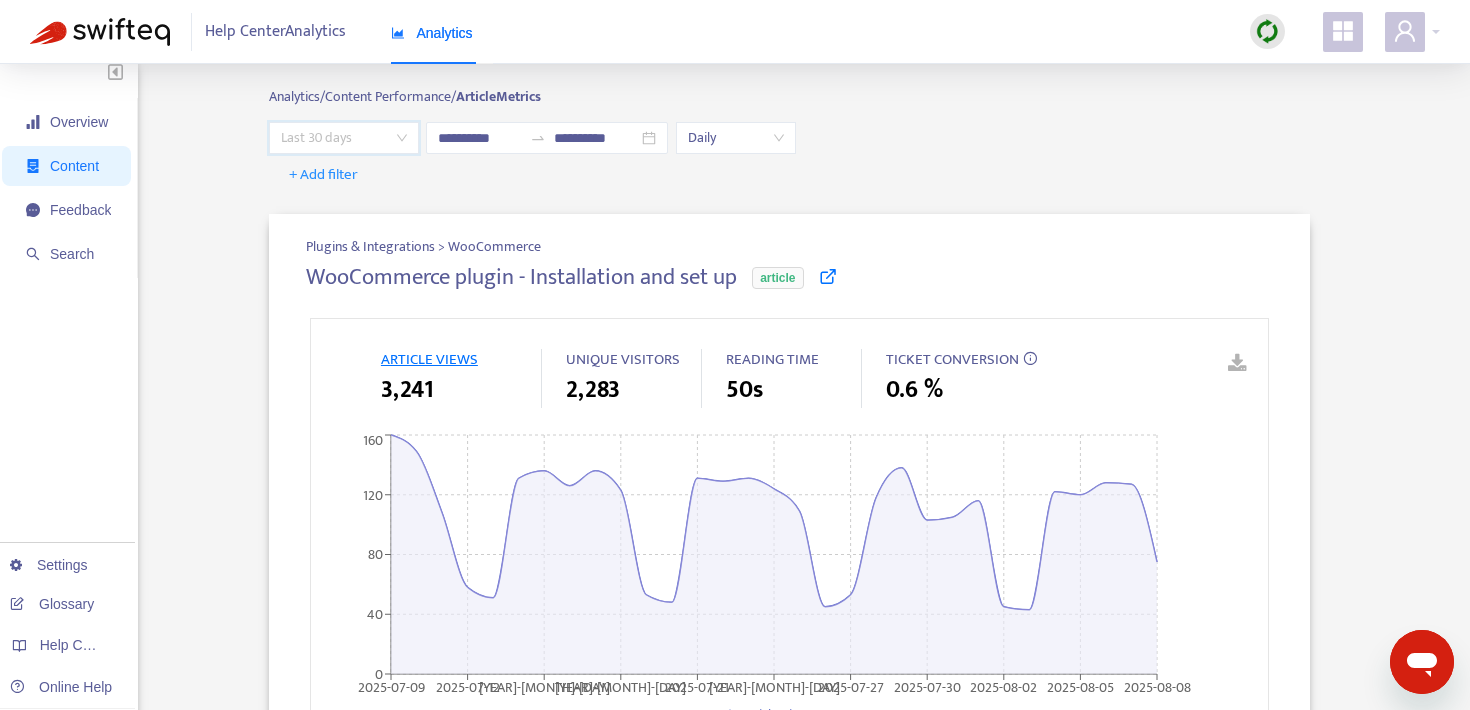 click on "Last 30 days" at bounding box center (344, 138) 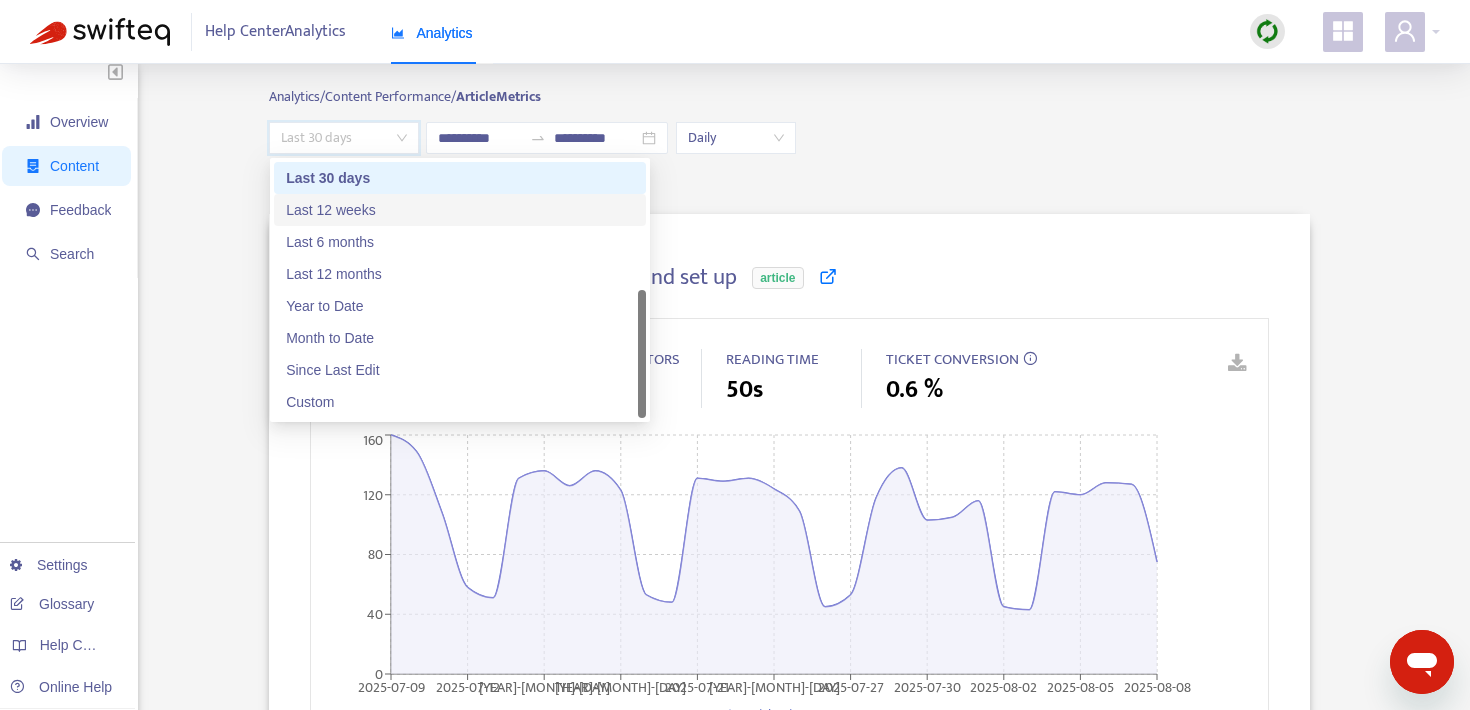 click on "Last 12 weeks" at bounding box center [460, 210] 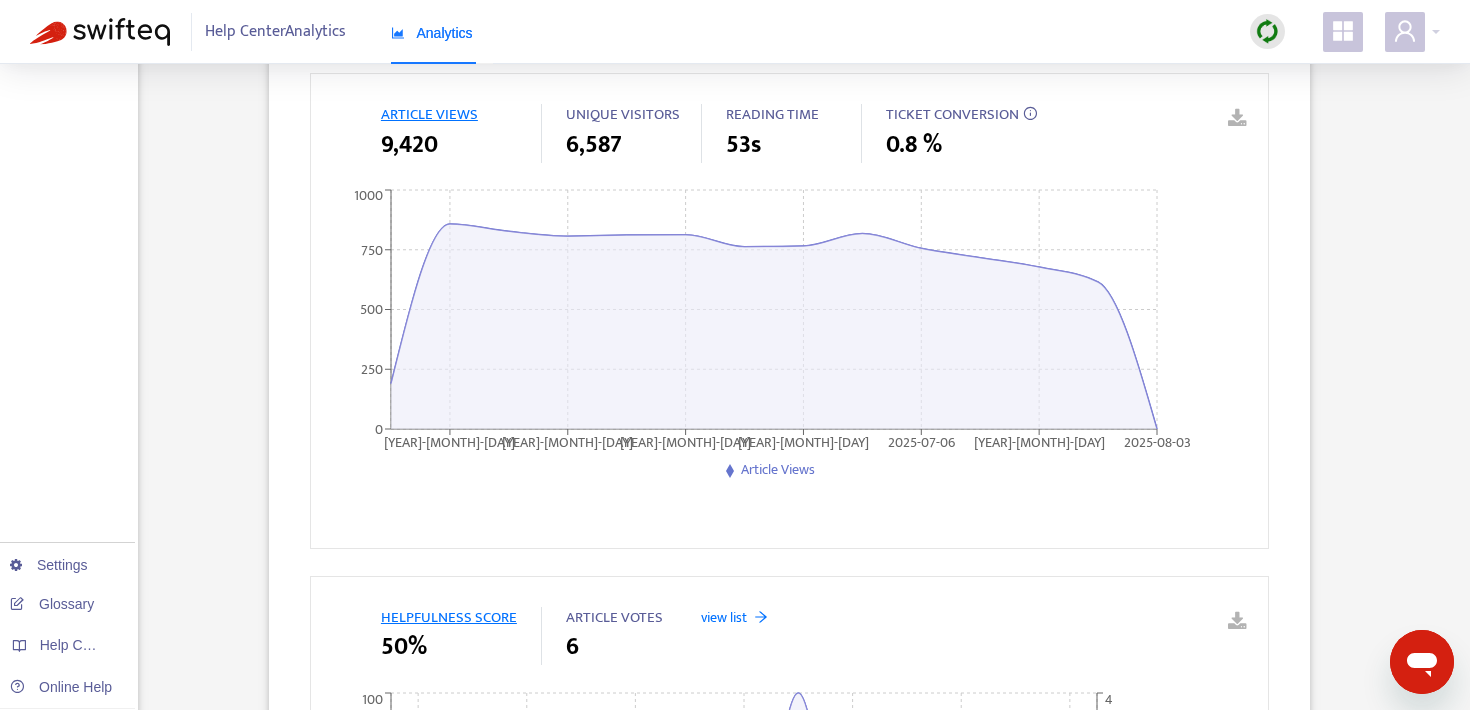 scroll, scrollTop: 0, scrollLeft: 0, axis: both 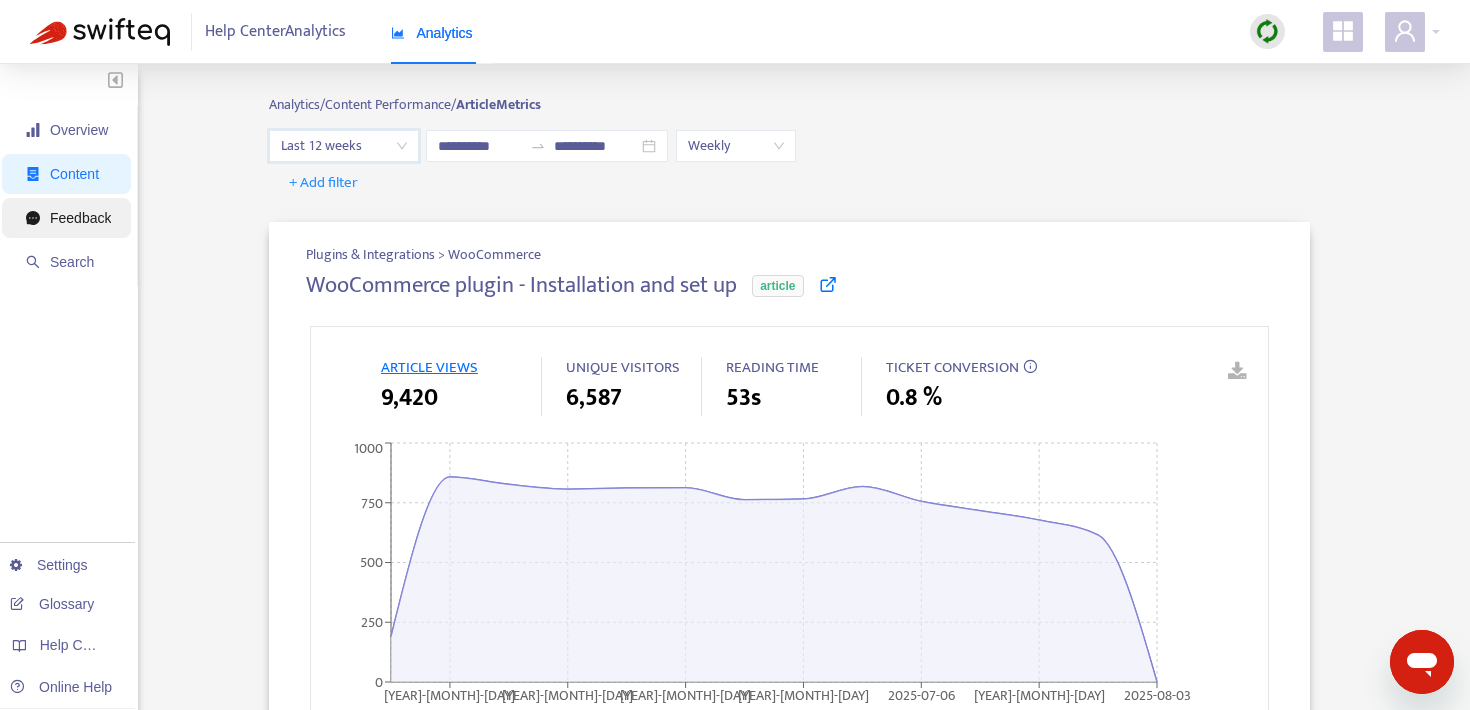 click on "Feedback" at bounding box center [80, 218] 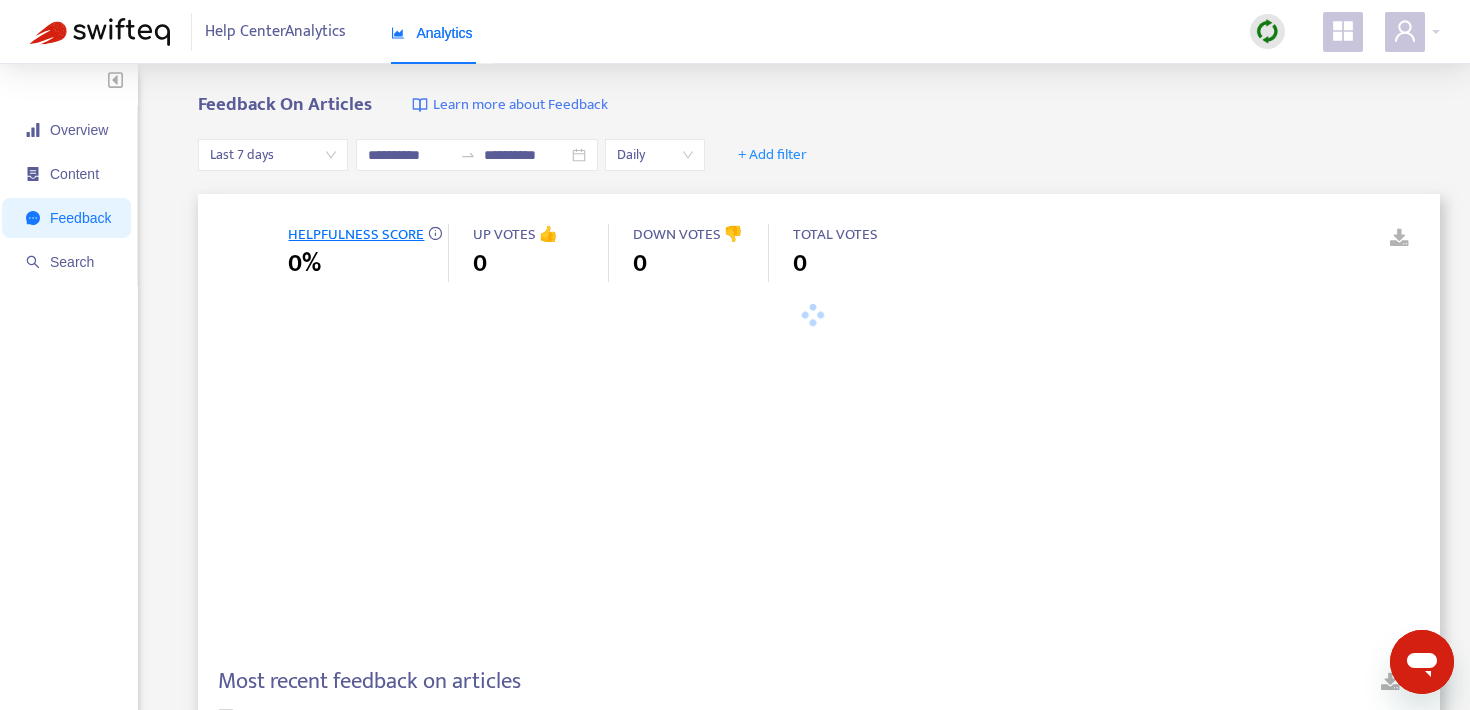 type on "**********" 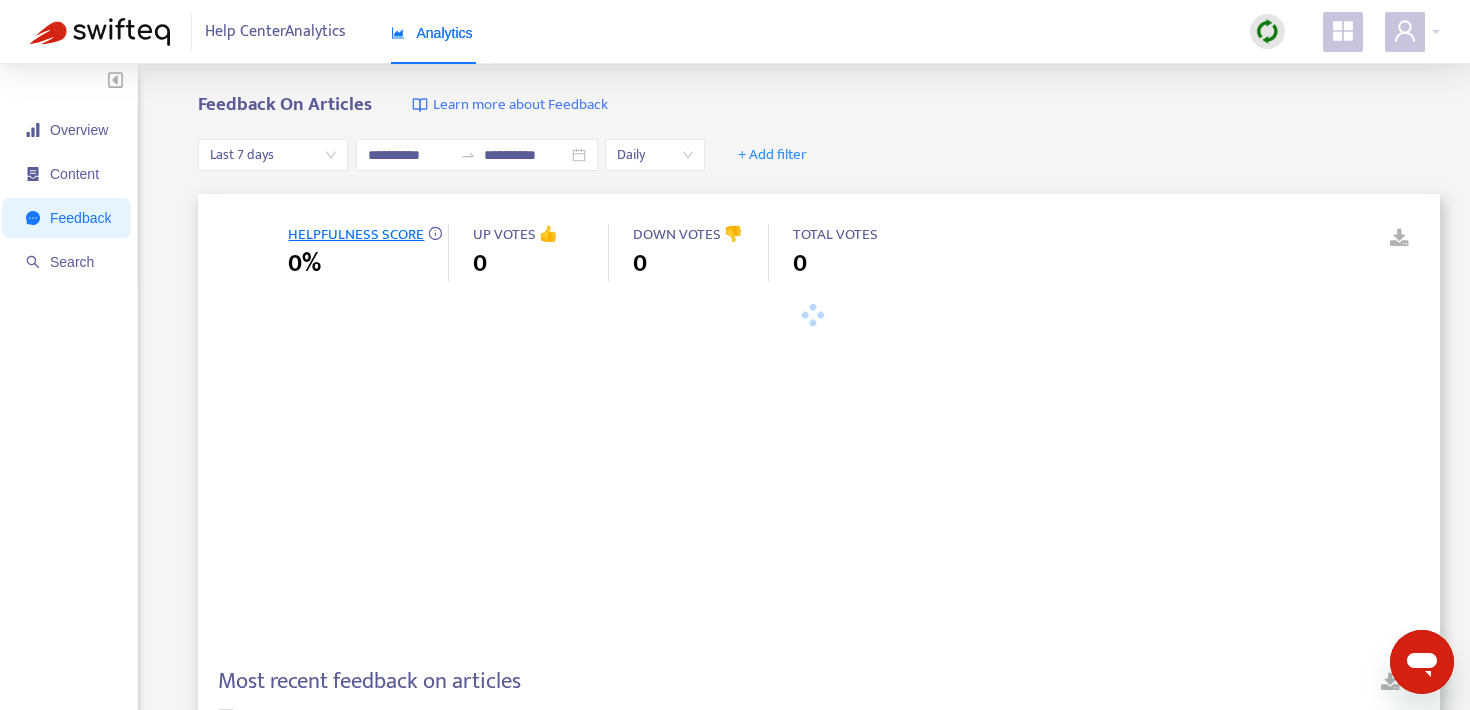 type on "**********" 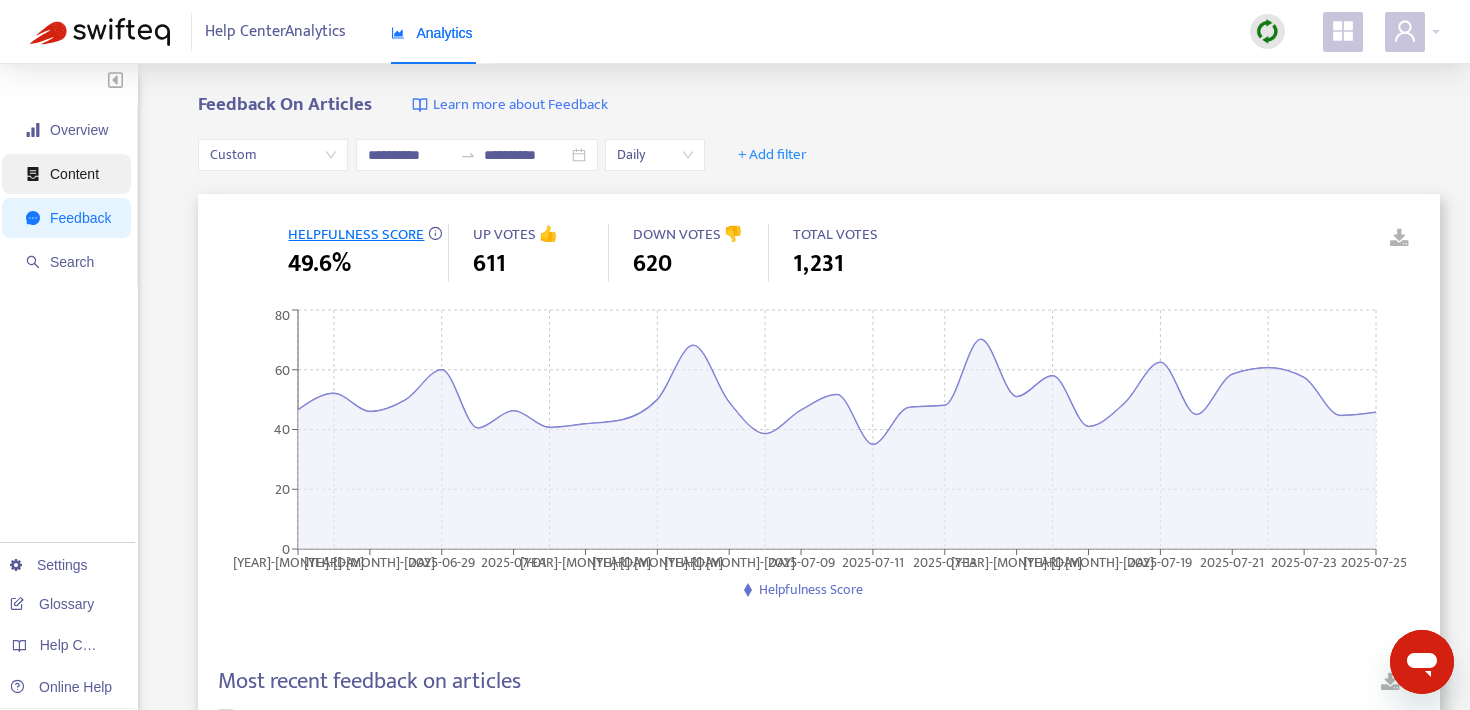 click on "Content" at bounding box center [74, 174] 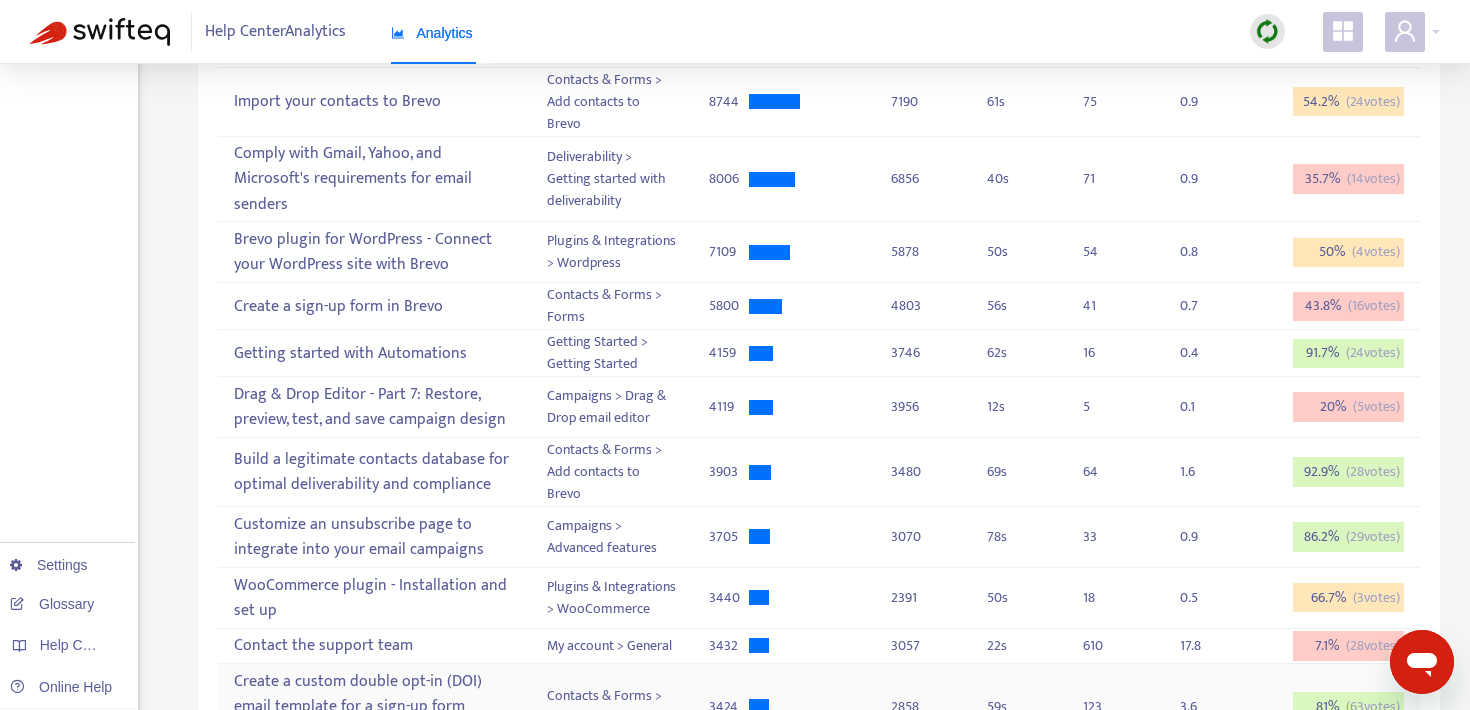 scroll, scrollTop: 524, scrollLeft: 0, axis: vertical 